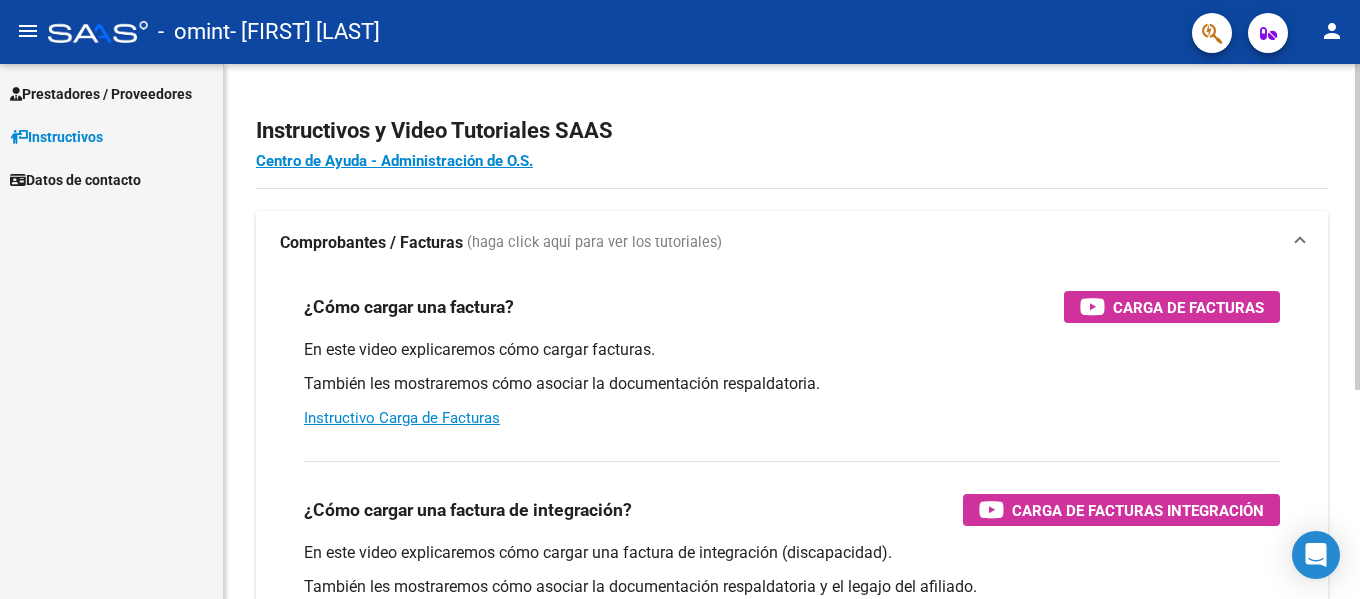 scroll, scrollTop: 0, scrollLeft: 0, axis: both 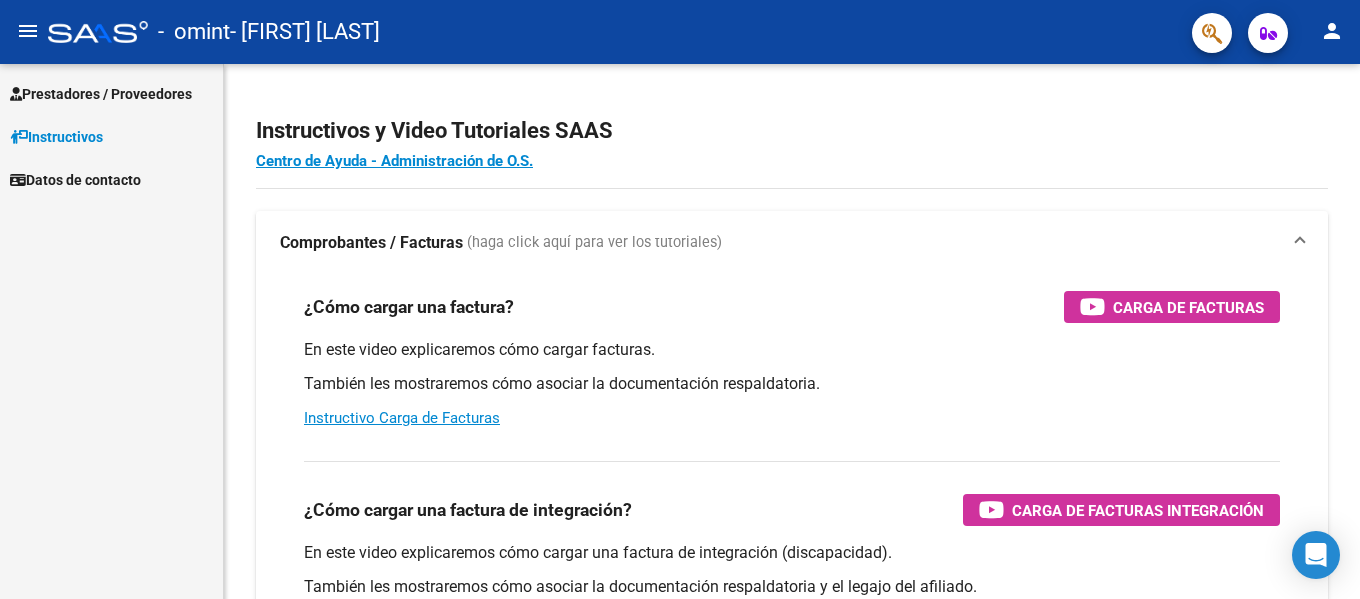 click on "Prestadores / Proveedores" at bounding box center [101, 94] 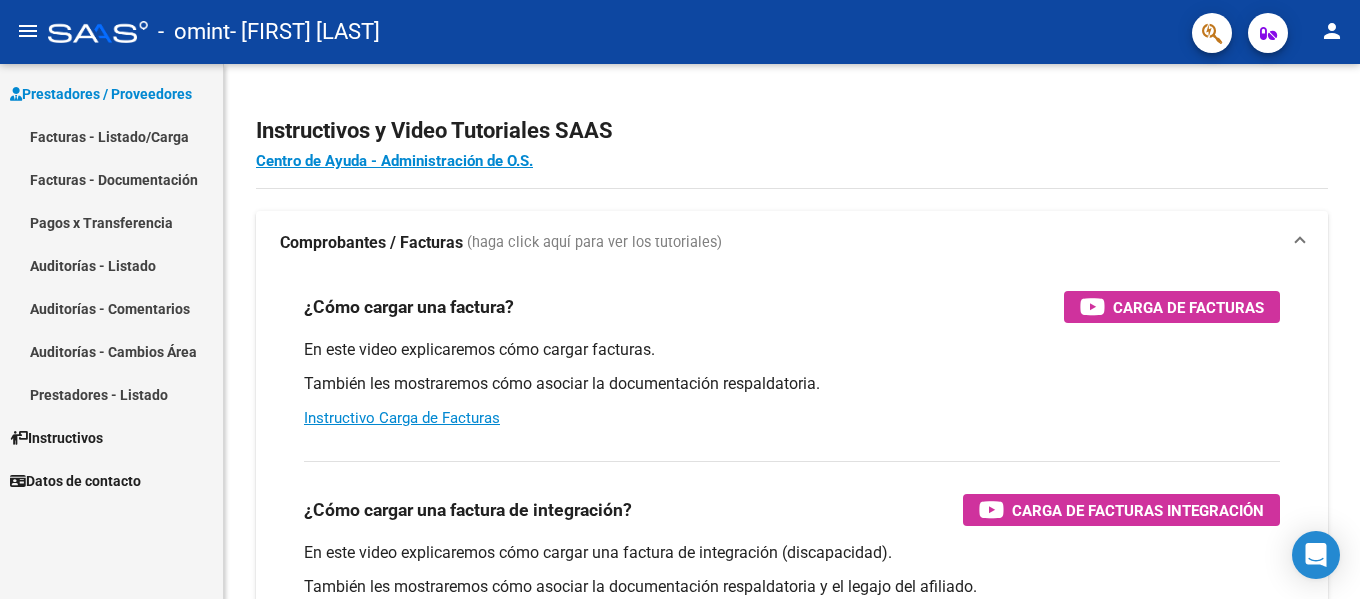 click on "Facturas - Listado/Carga" at bounding box center (111, 136) 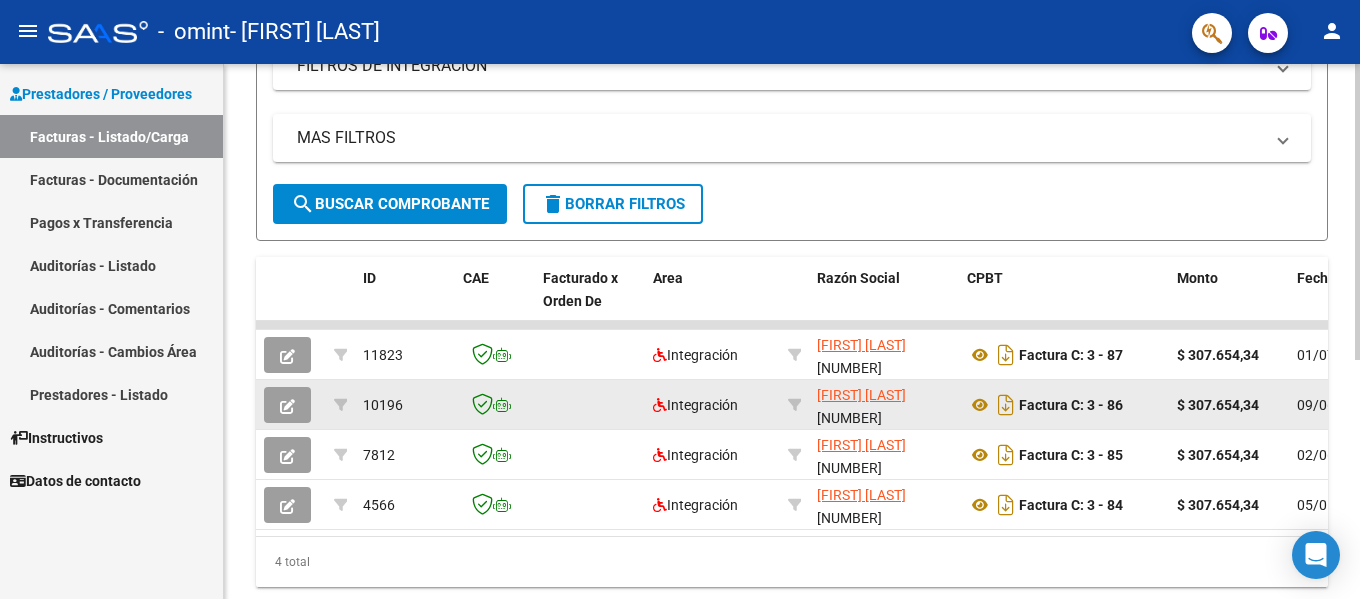 scroll, scrollTop: 400, scrollLeft: 0, axis: vertical 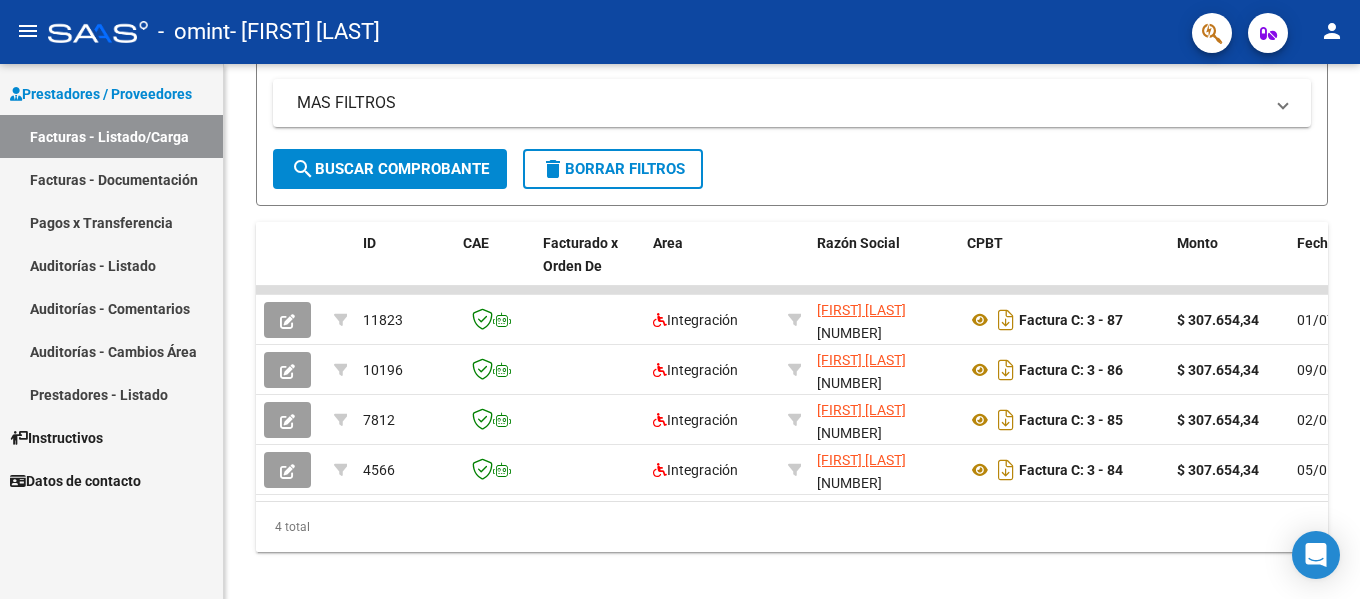 click on "Prestadores / Proveedores" at bounding box center (101, 94) 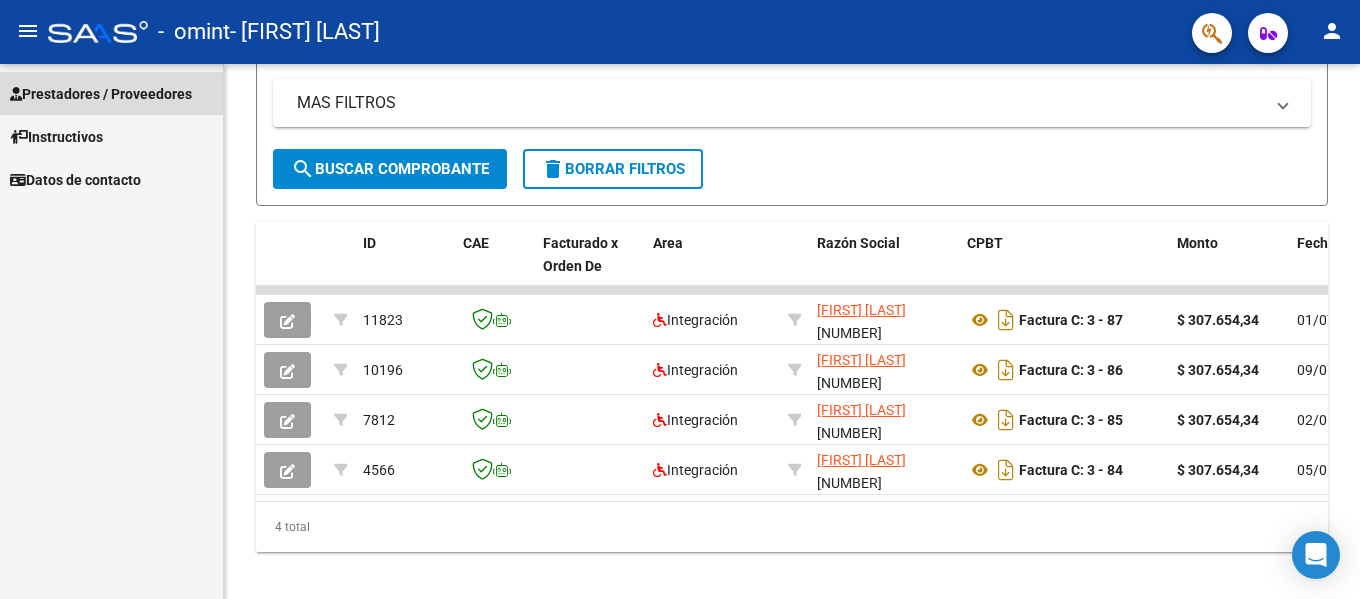 click on "Prestadores / Proveedores" at bounding box center (101, 94) 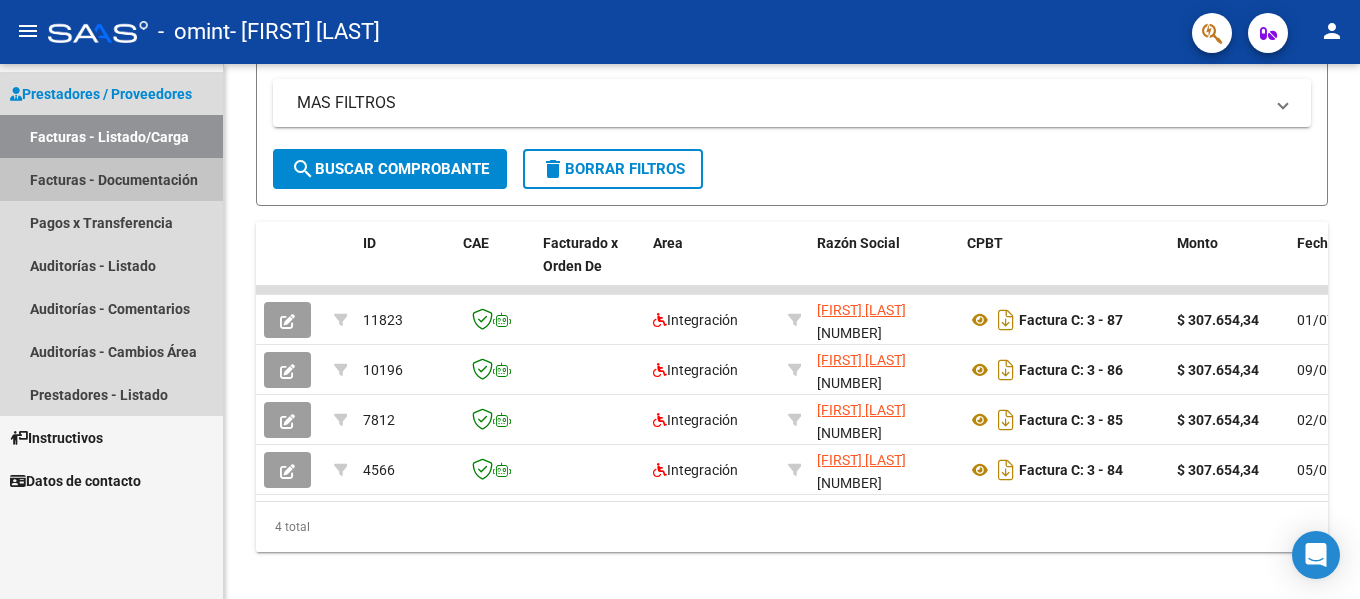 click on "Facturas - Documentación" at bounding box center (111, 179) 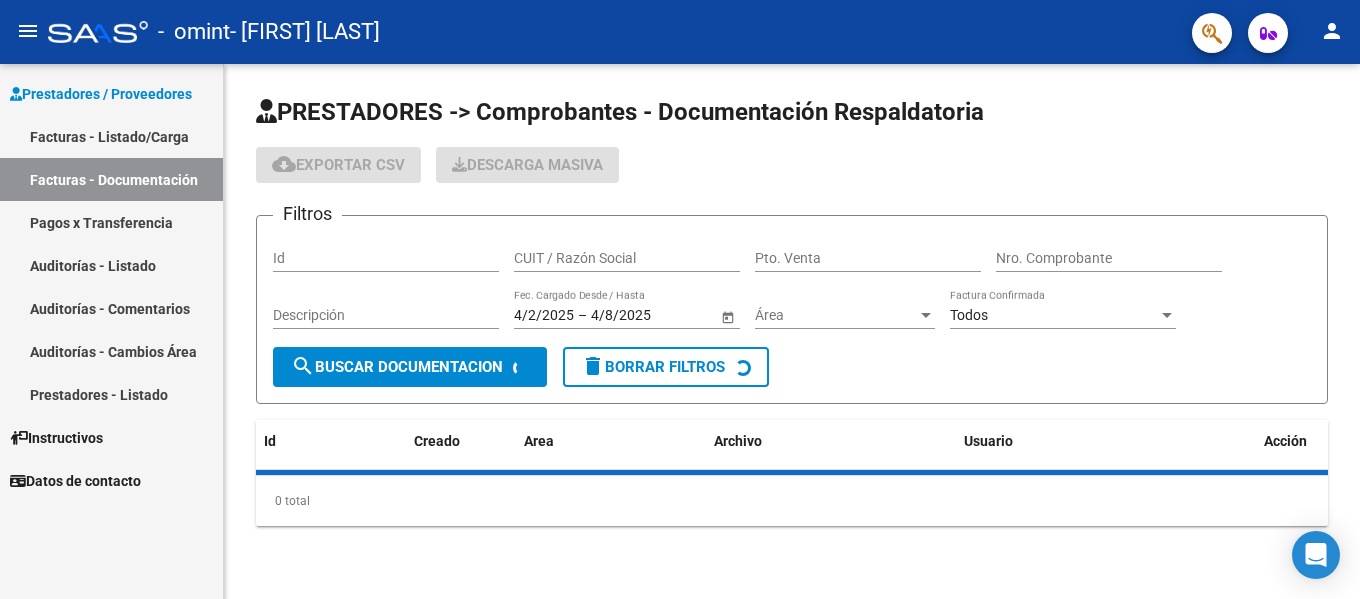 scroll, scrollTop: 0, scrollLeft: 0, axis: both 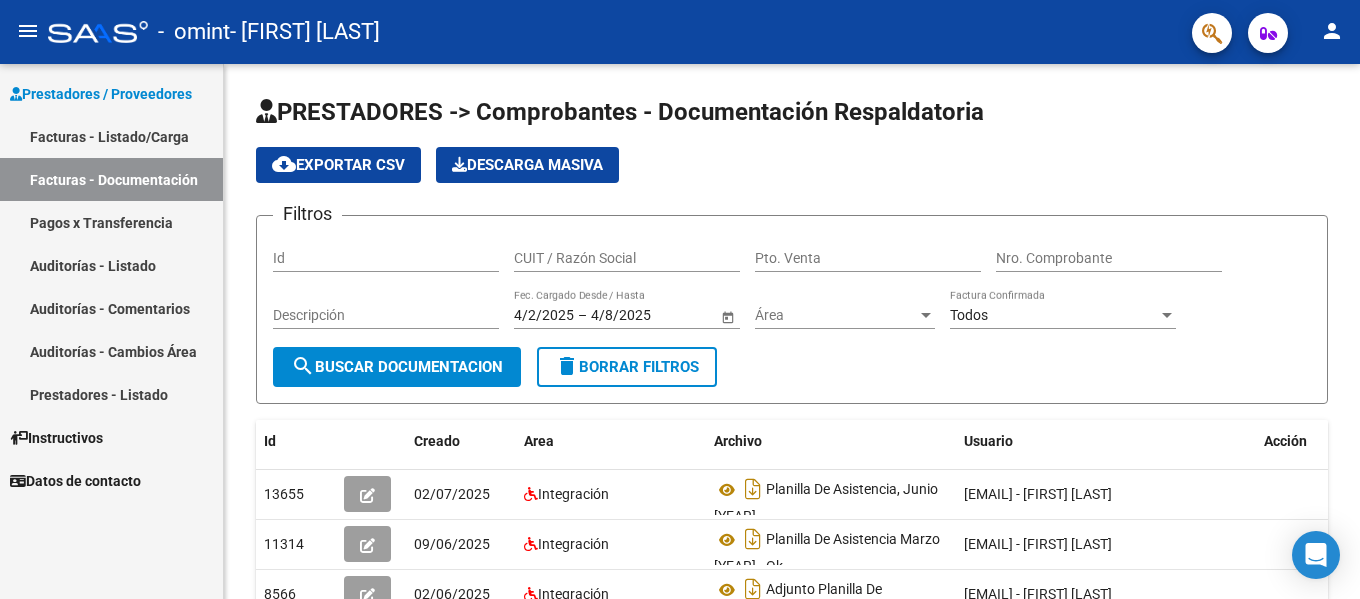 click on "Pagos x Transferencia" at bounding box center [111, 222] 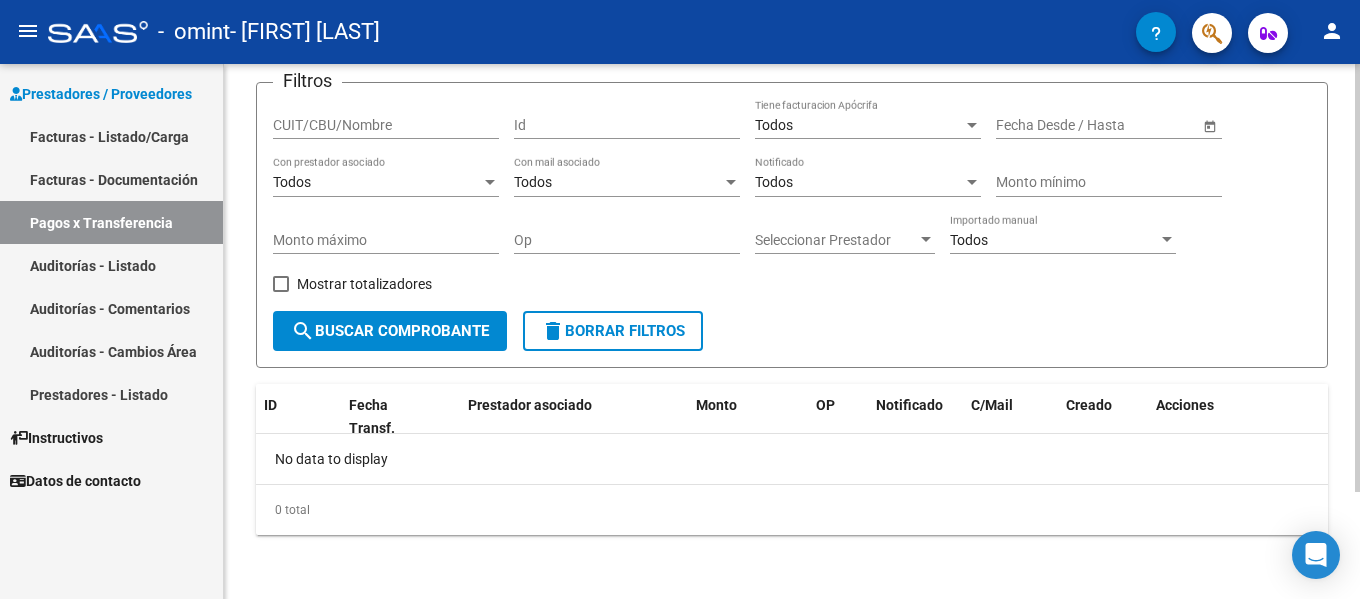 scroll, scrollTop: 34, scrollLeft: 0, axis: vertical 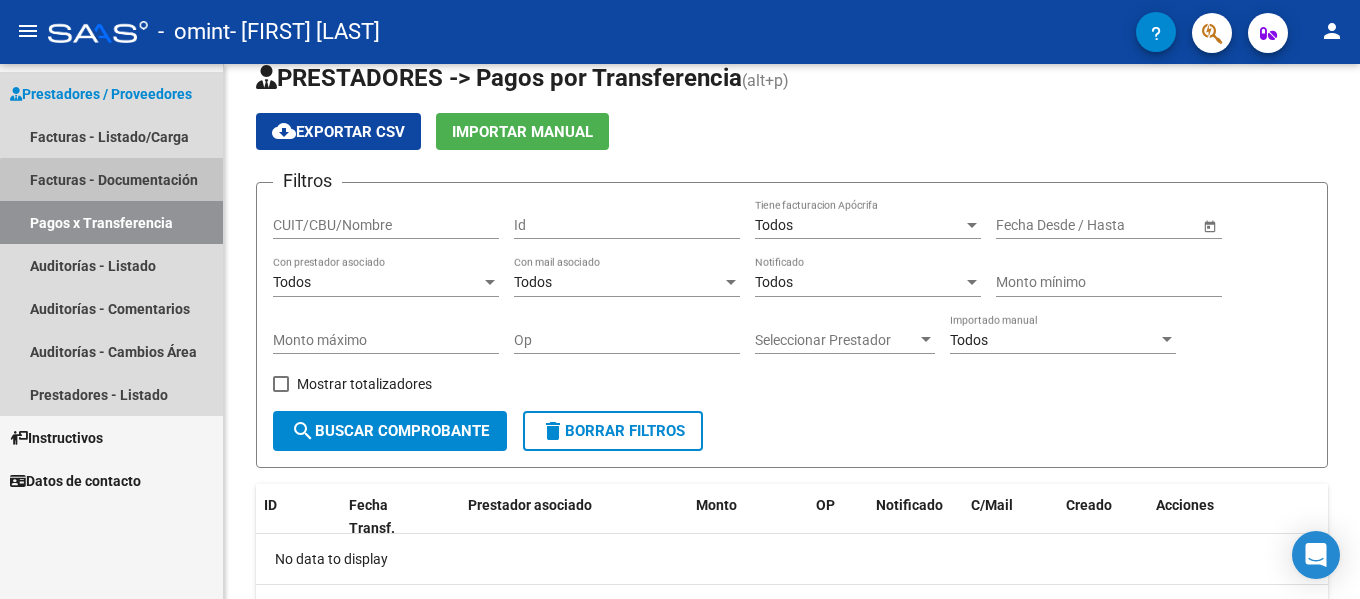 click on "Facturas - Documentación" at bounding box center [111, 179] 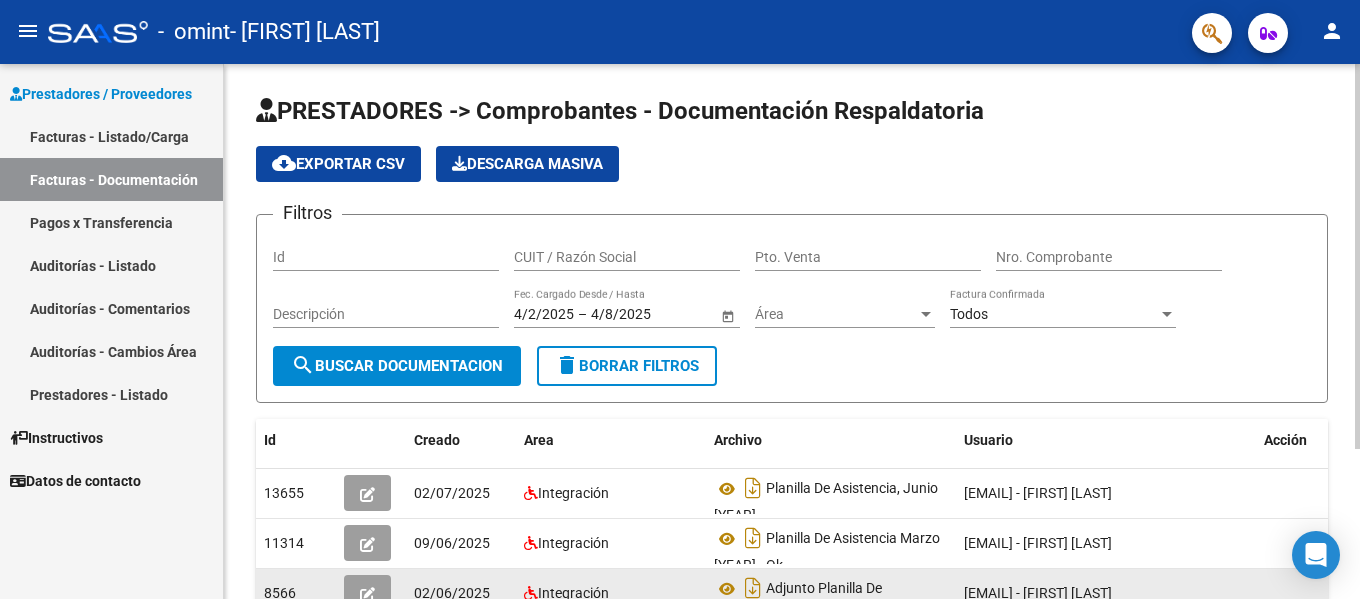 scroll, scrollTop: 0, scrollLeft: 0, axis: both 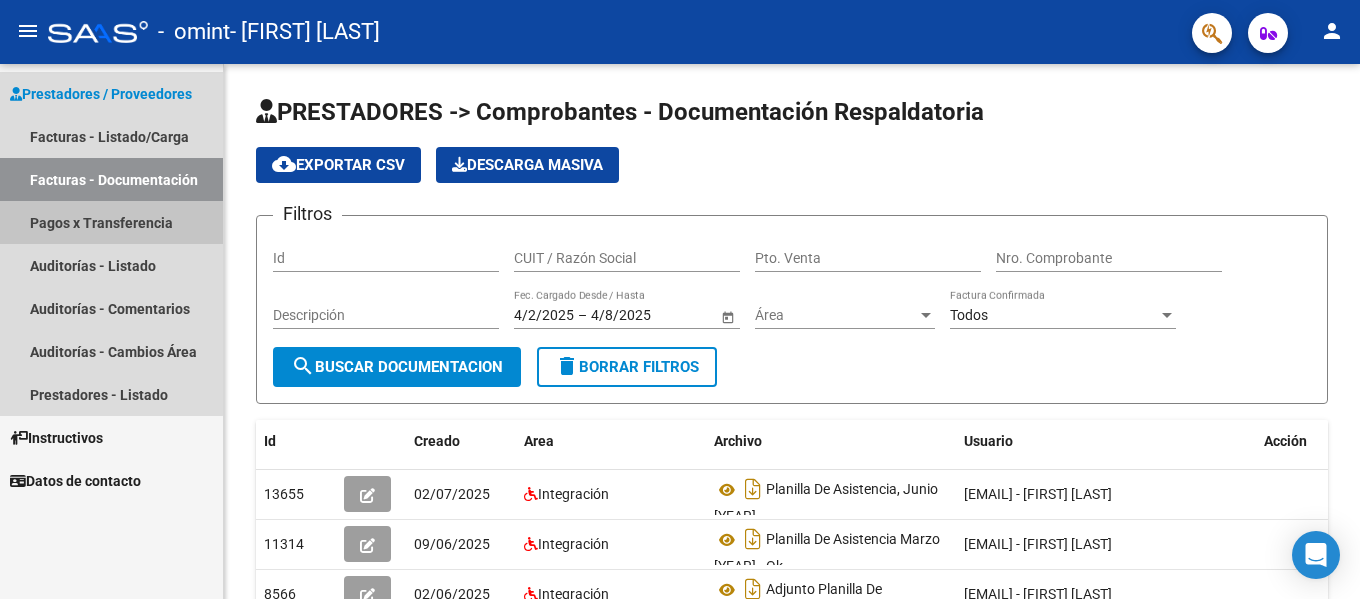 click on "Pagos x Transferencia" at bounding box center (111, 222) 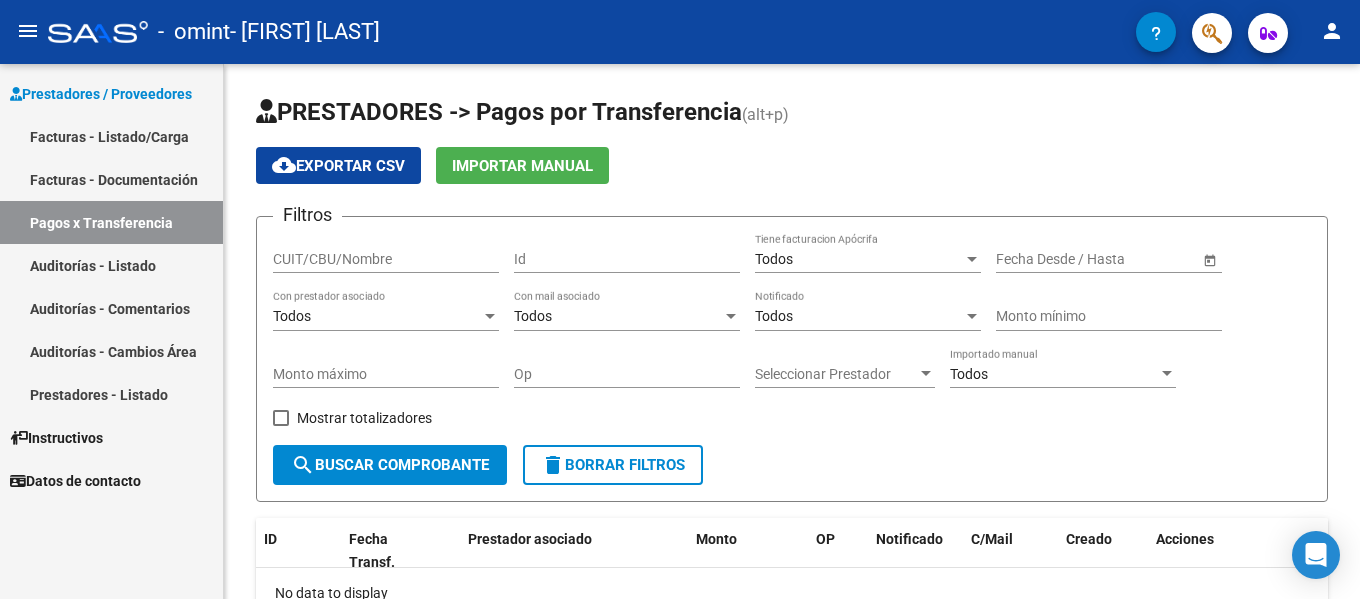 click on "Facturas - Listado/Carga" at bounding box center [111, 136] 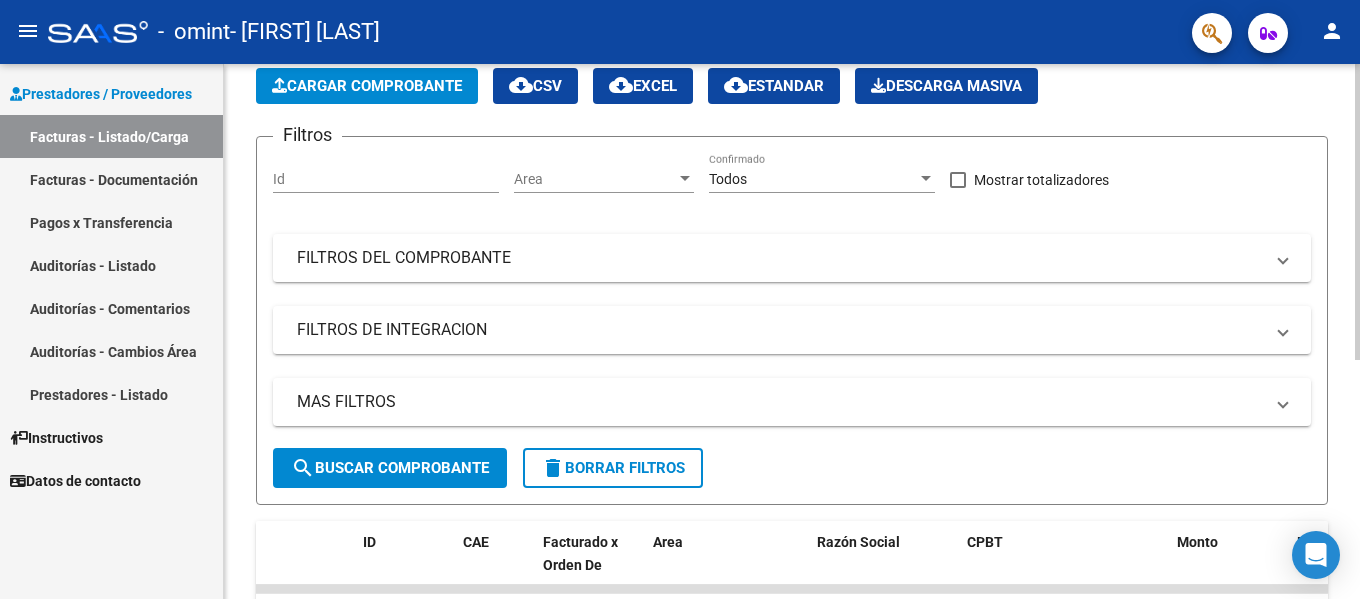scroll, scrollTop: 100, scrollLeft: 0, axis: vertical 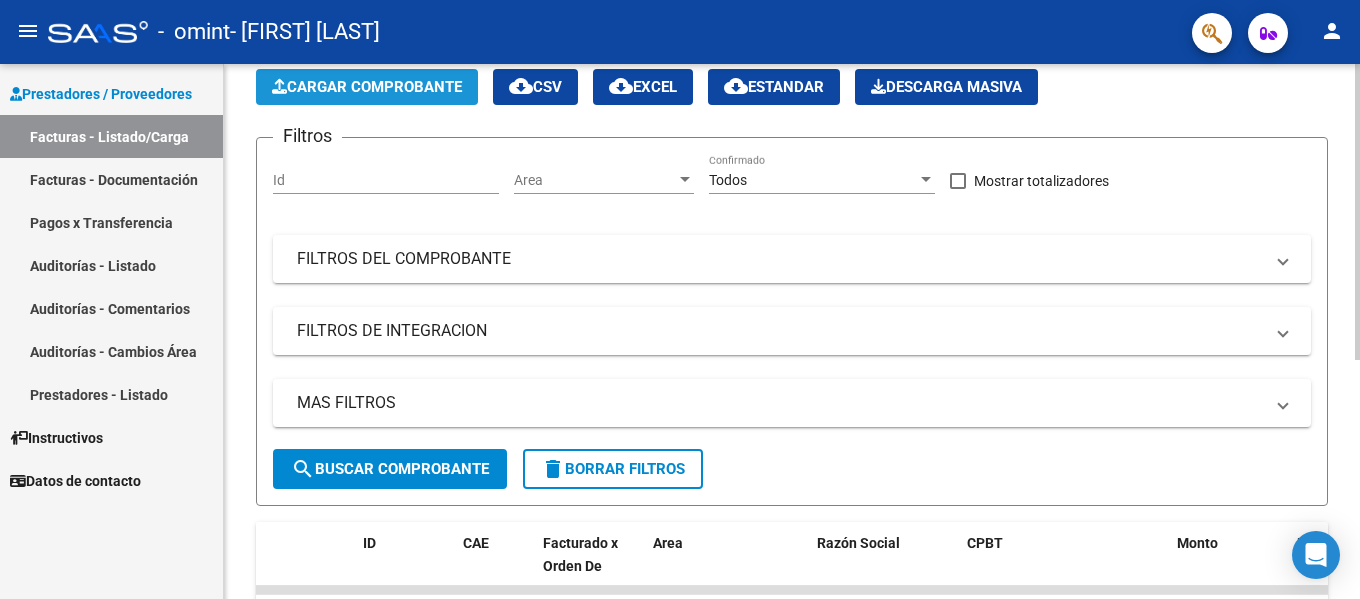 click on "Cargar Comprobante" 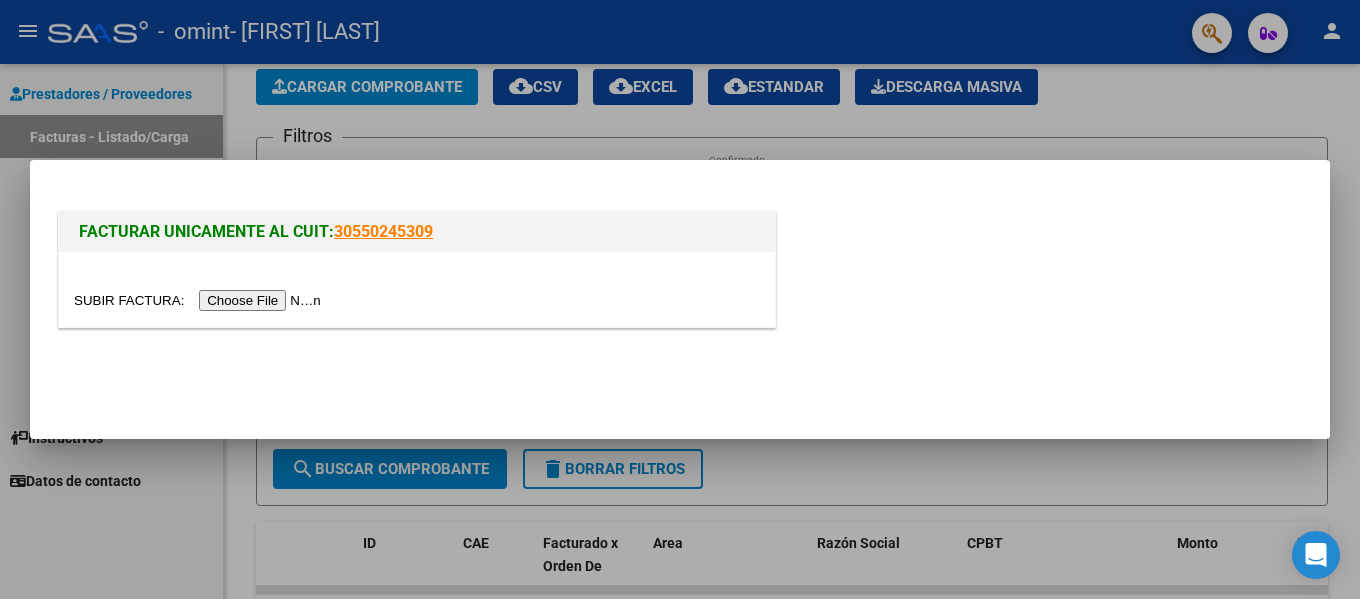 click at bounding box center (200, 300) 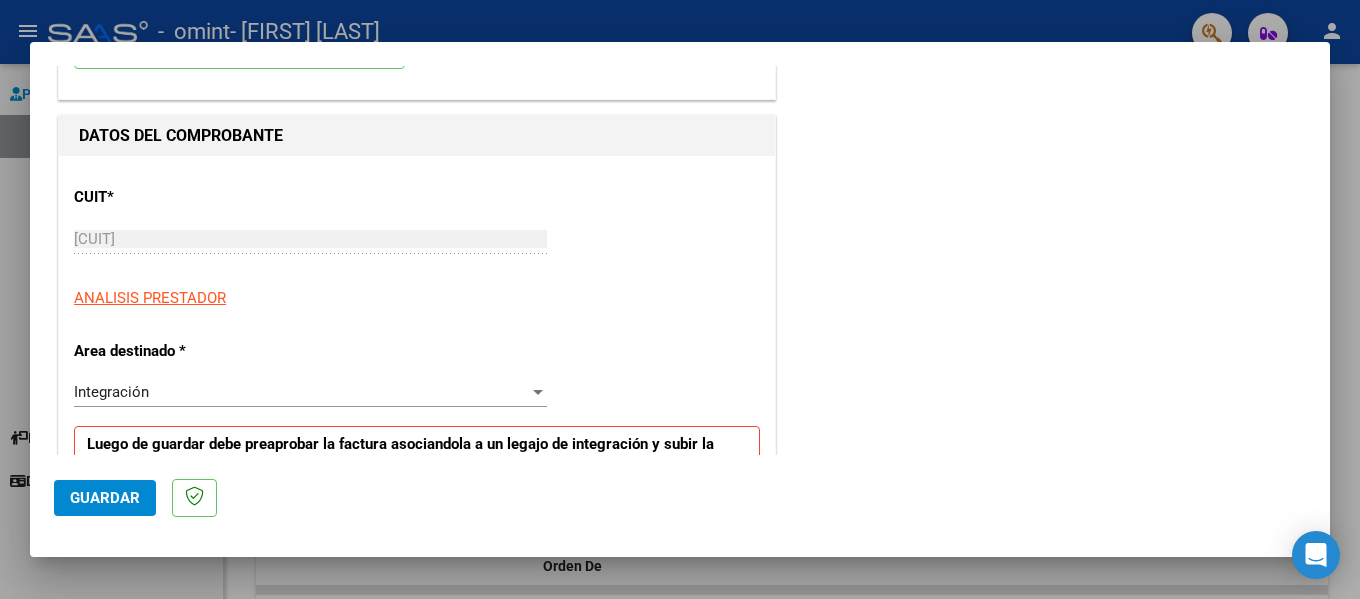 scroll, scrollTop: 200, scrollLeft: 0, axis: vertical 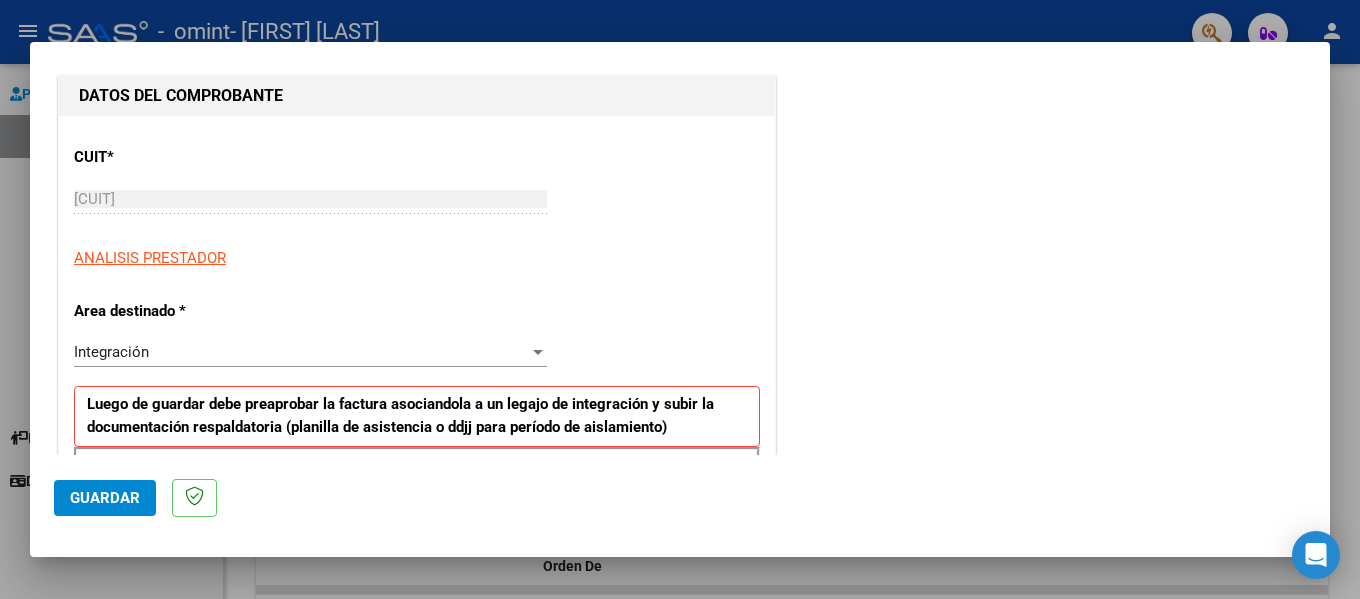 click at bounding box center (538, 352) 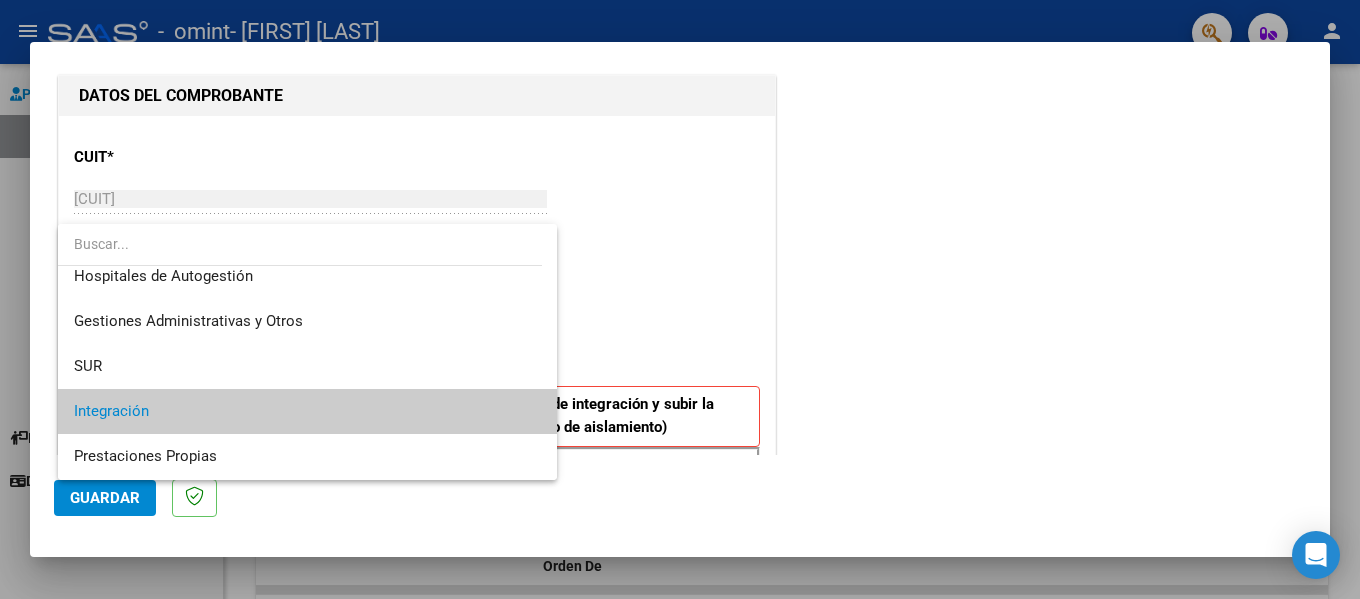 scroll, scrollTop: 0, scrollLeft: 0, axis: both 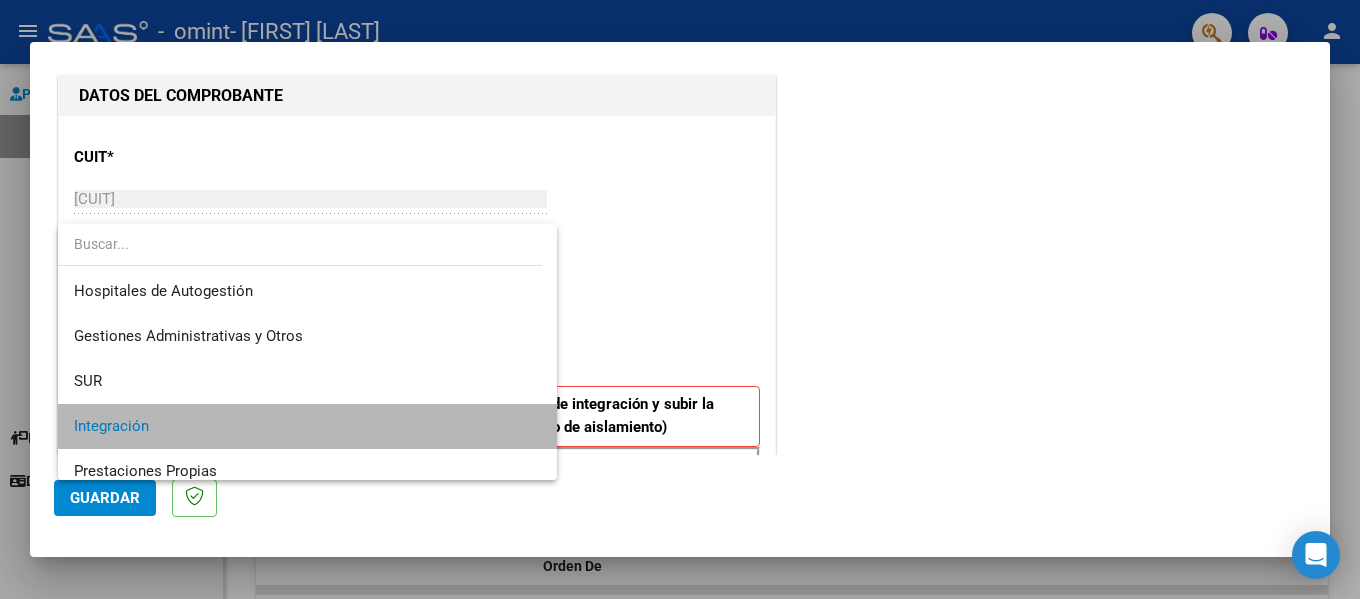 click on "Integración" at bounding box center [307, 426] 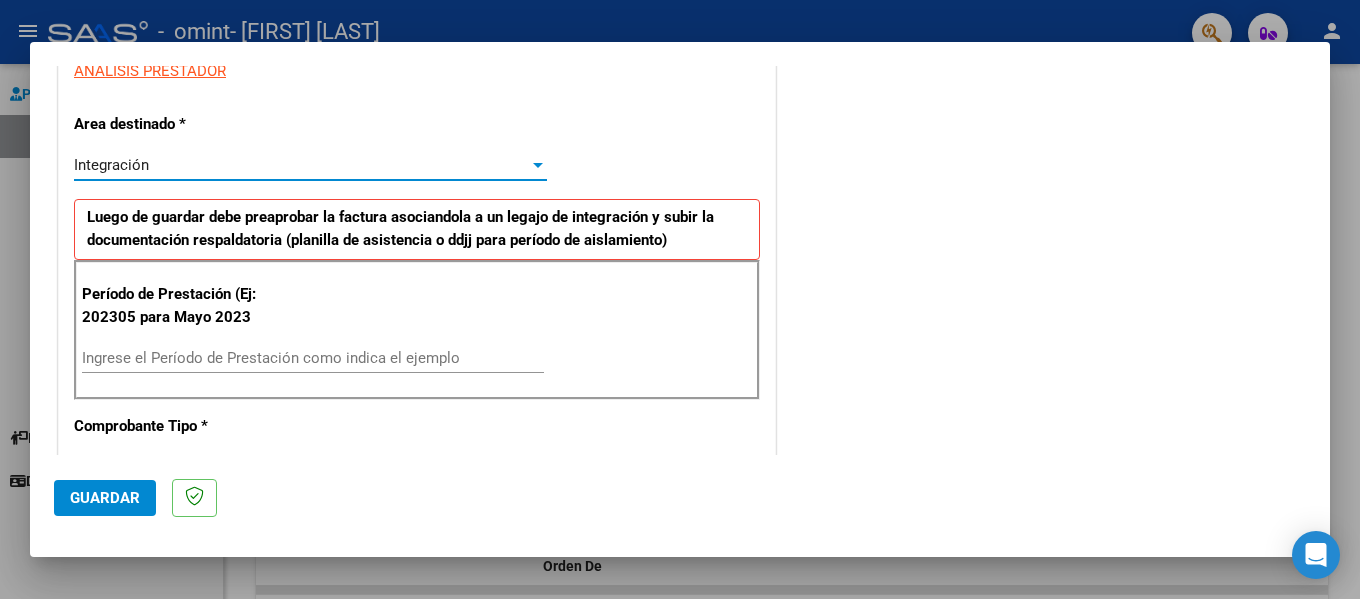 scroll, scrollTop: 500, scrollLeft: 0, axis: vertical 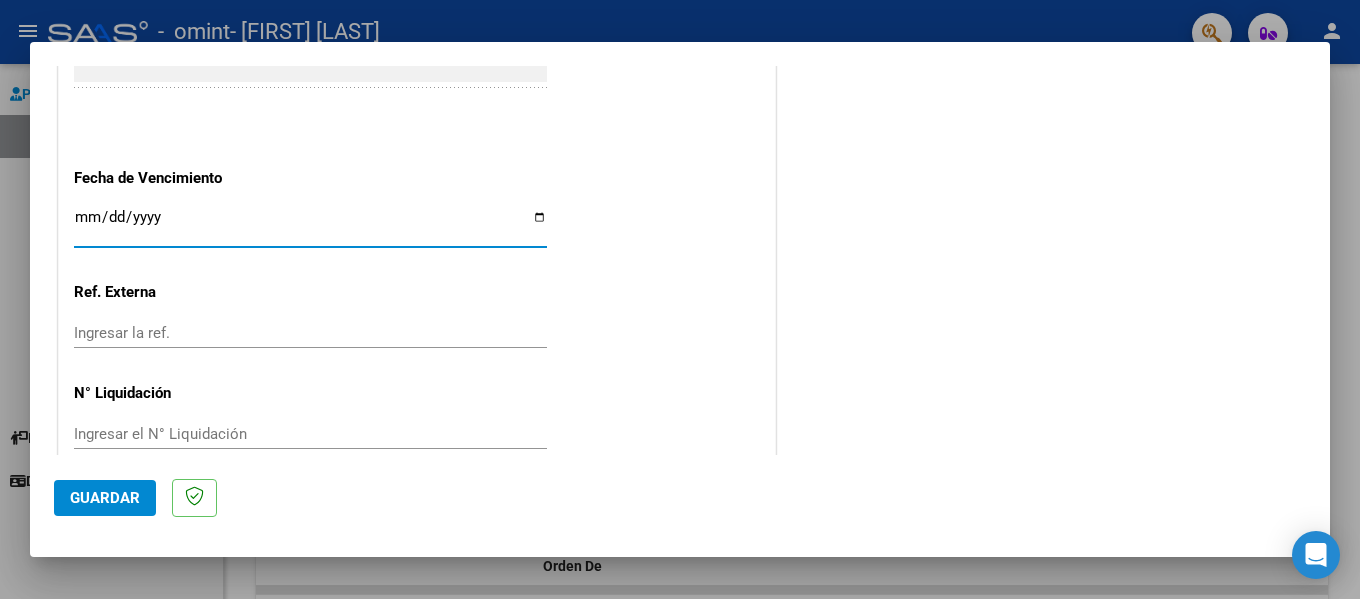 click on "Ingresar la fecha" at bounding box center [310, 225] 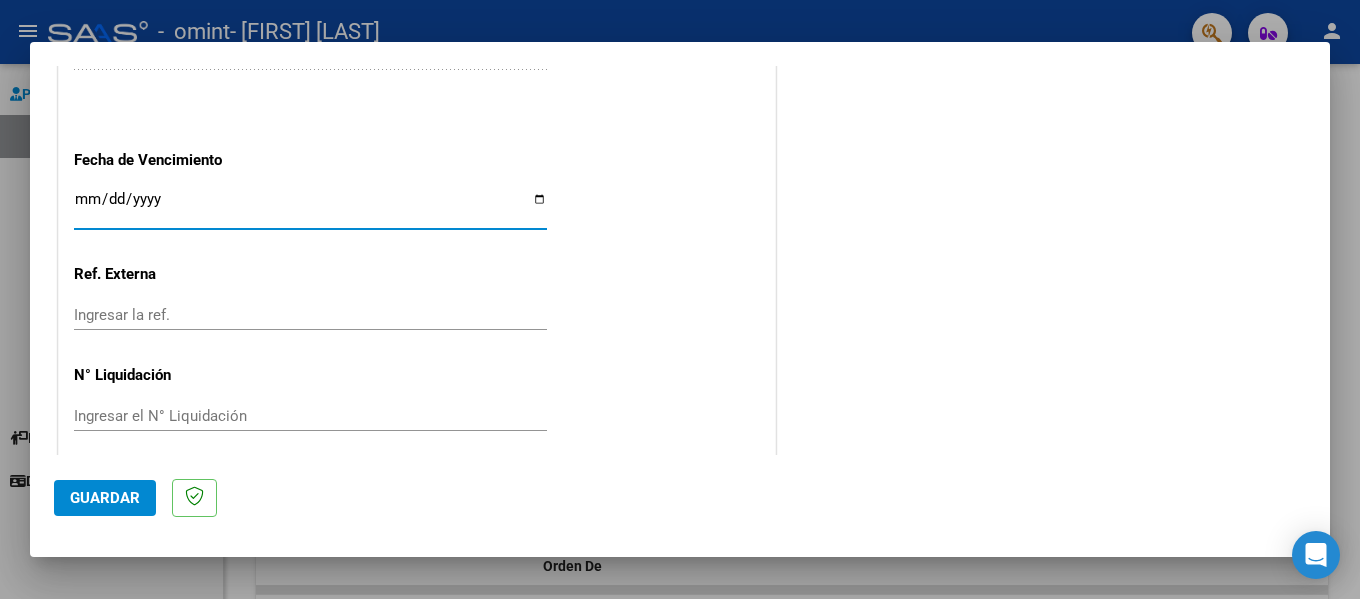 scroll, scrollTop: 1333, scrollLeft: 0, axis: vertical 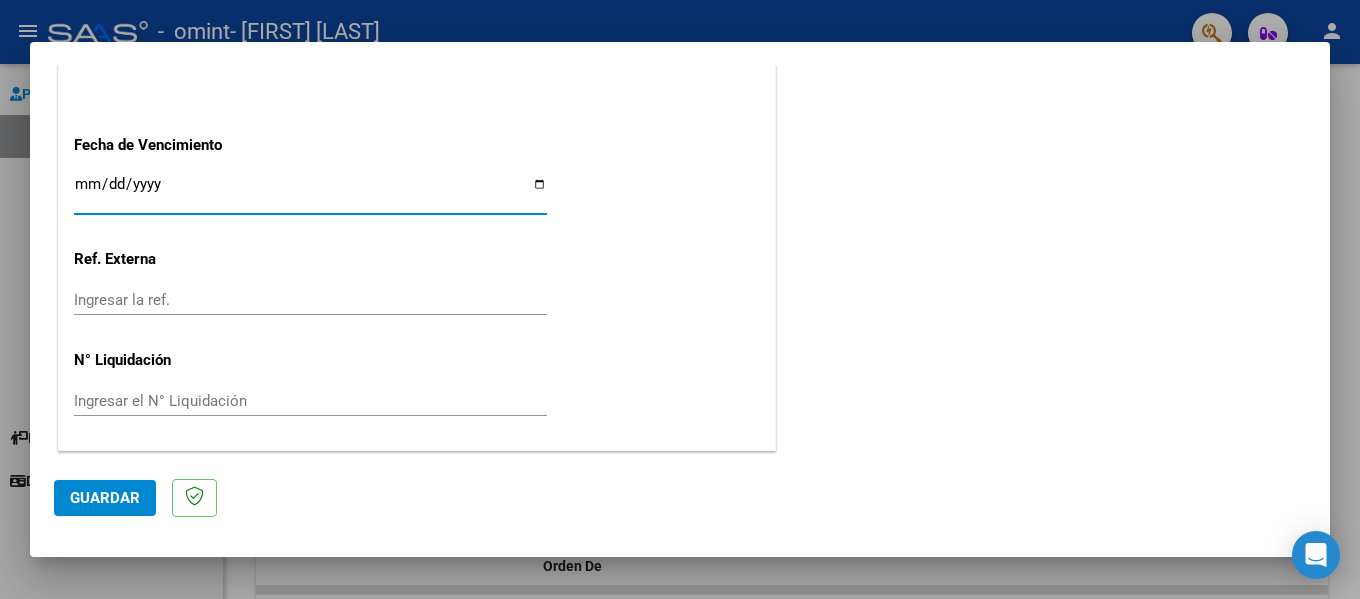 click on "Ingresar la fecha" at bounding box center (310, 192) 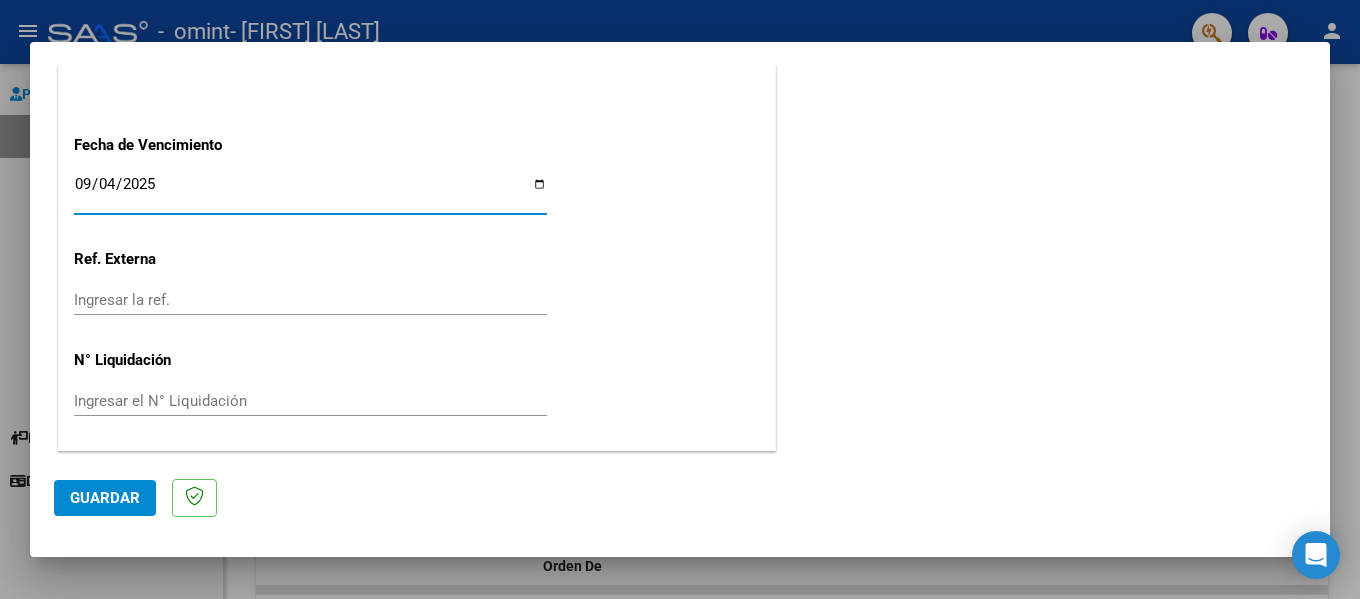 type on "2025-09-04" 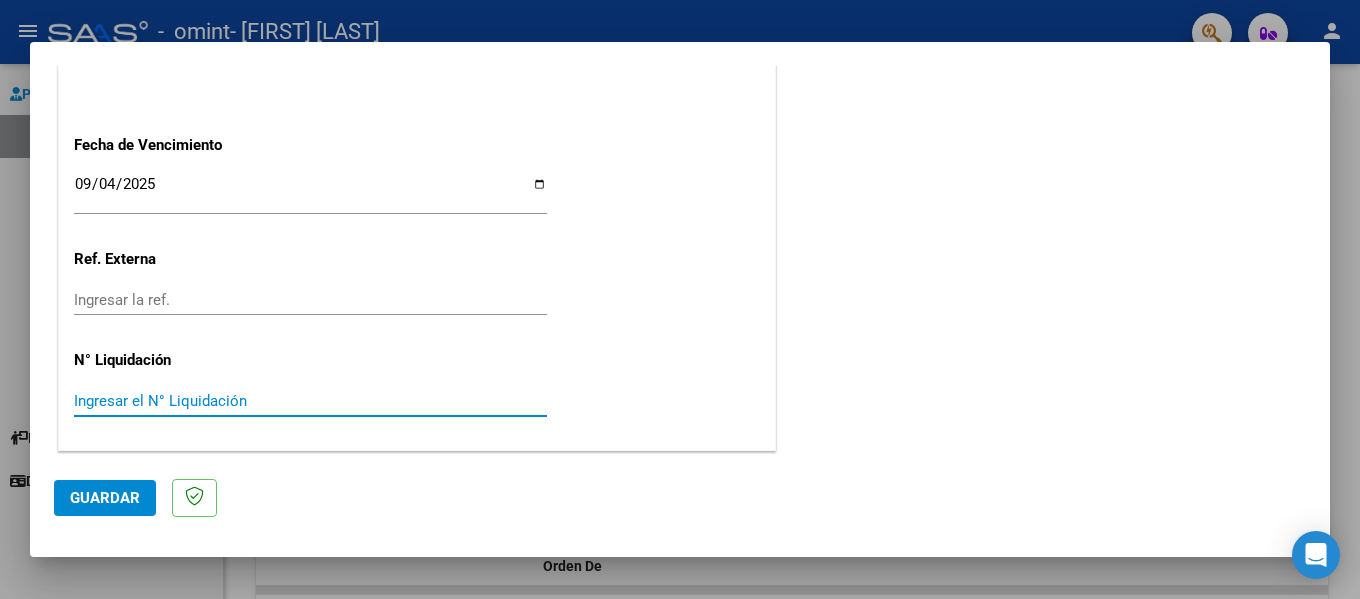 click on "Ingresar el N° Liquidación" at bounding box center (310, 401) 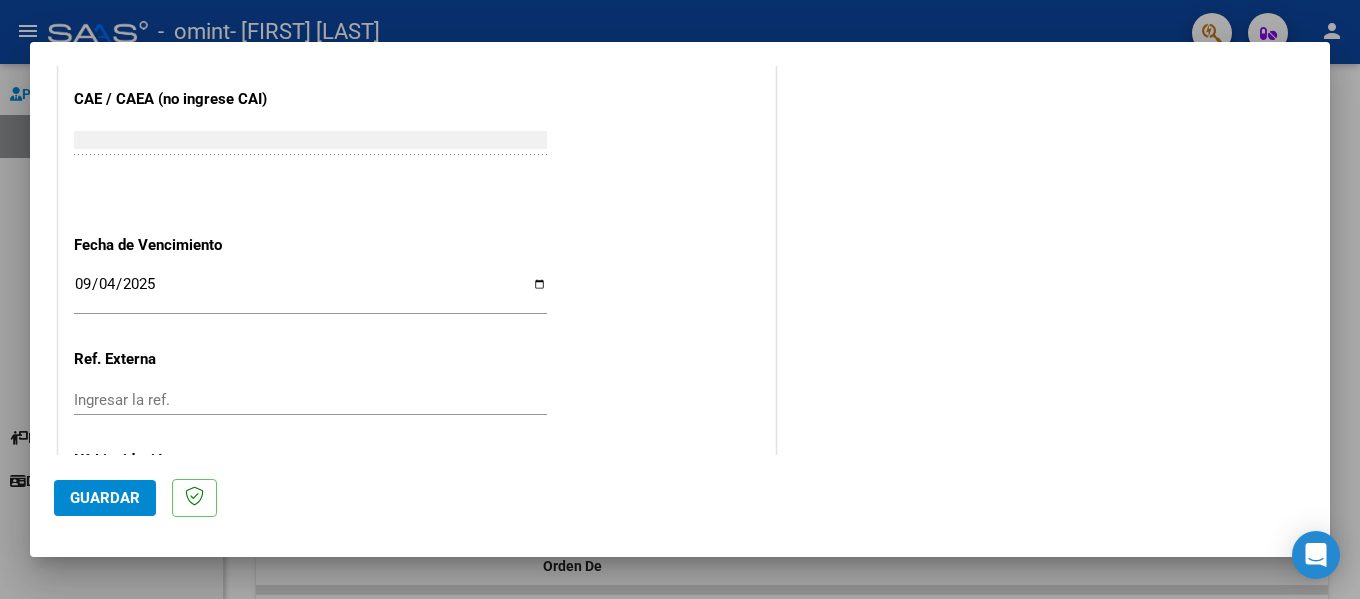 scroll, scrollTop: 1333, scrollLeft: 0, axis: vertical 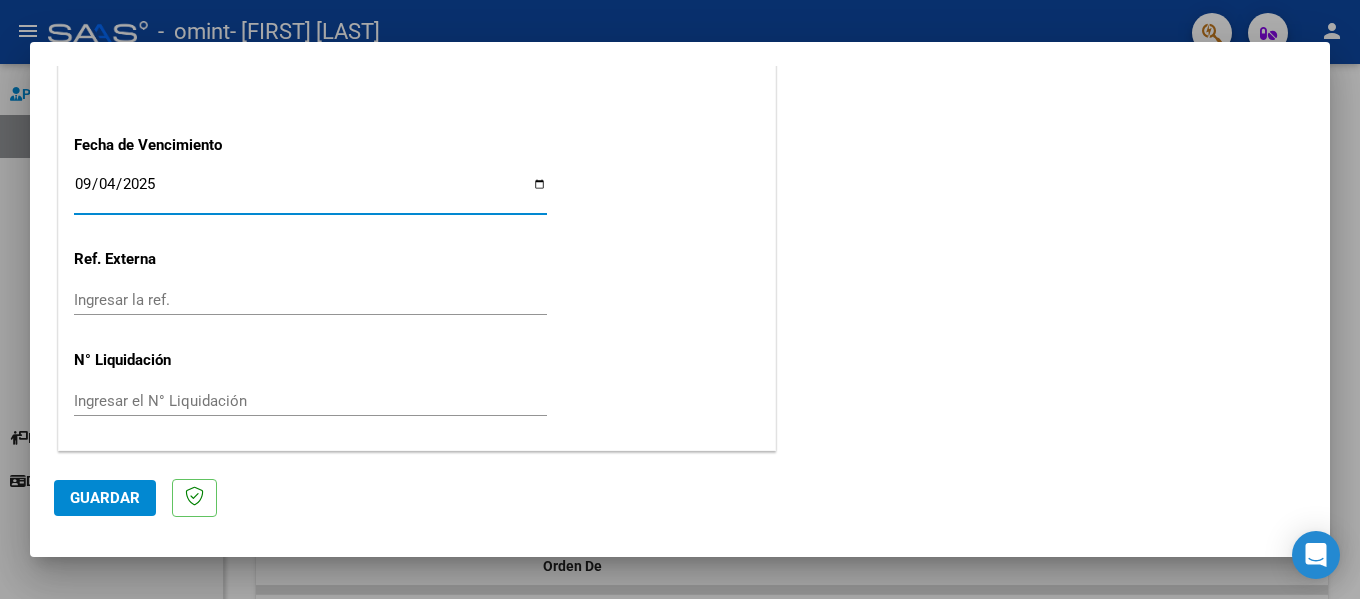 click on "2025-09-04" at bounding box center (310, 192) 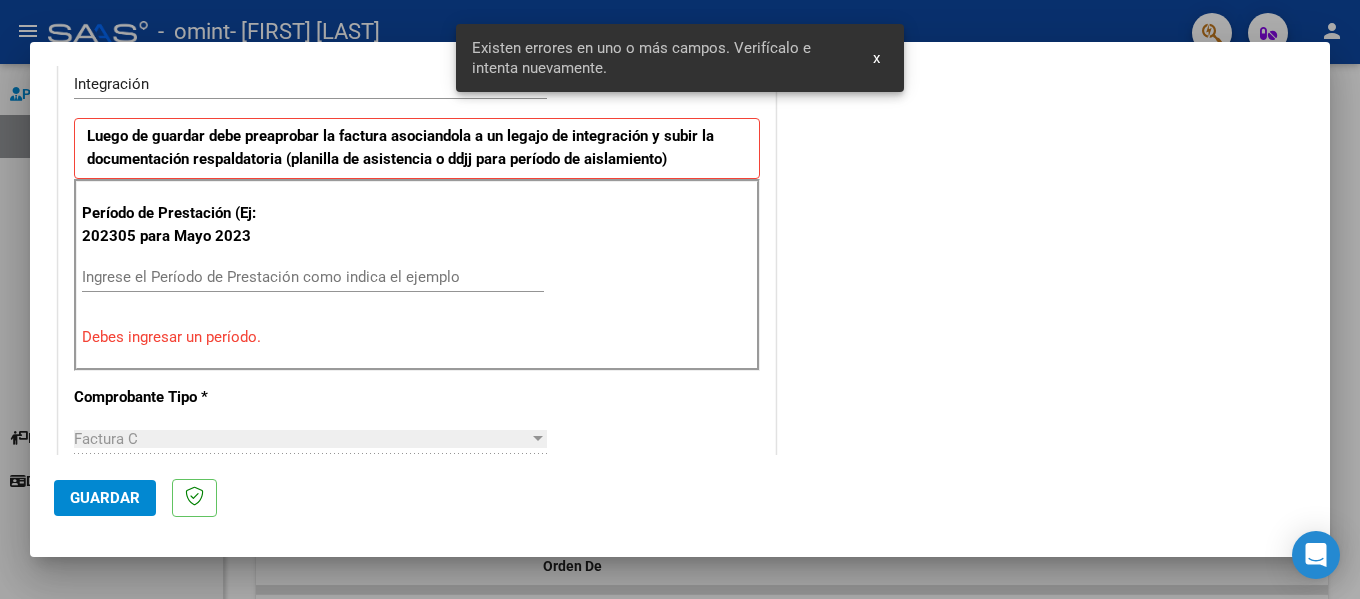 scroll, scrollTop: 464, scrollLeft: 0, axis: vertical 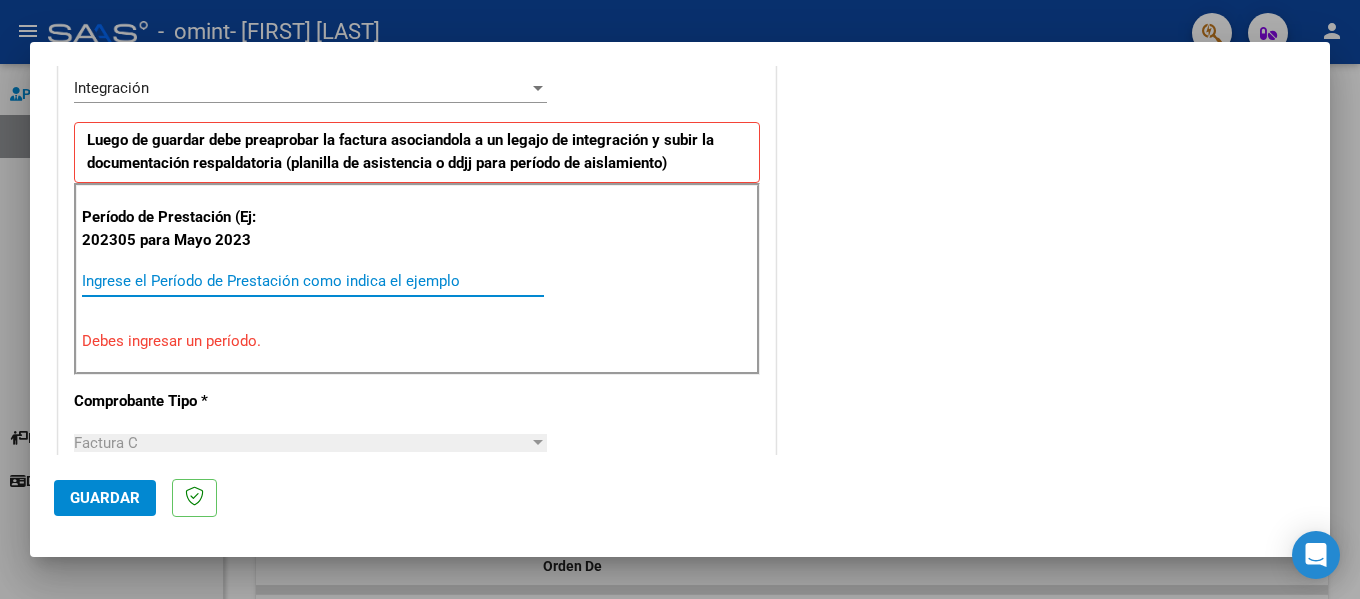 click on "Ingrese el Período de Prestación como indica el ejemplo" at bounding box center (313, 281) 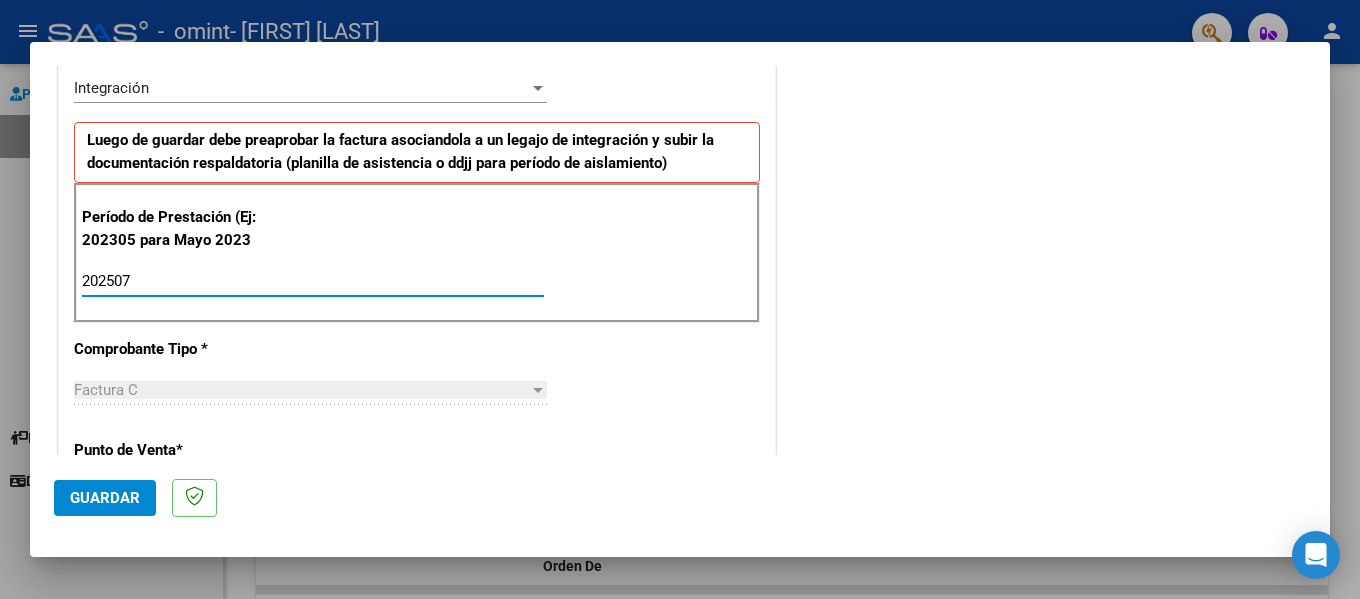 type on "202507" 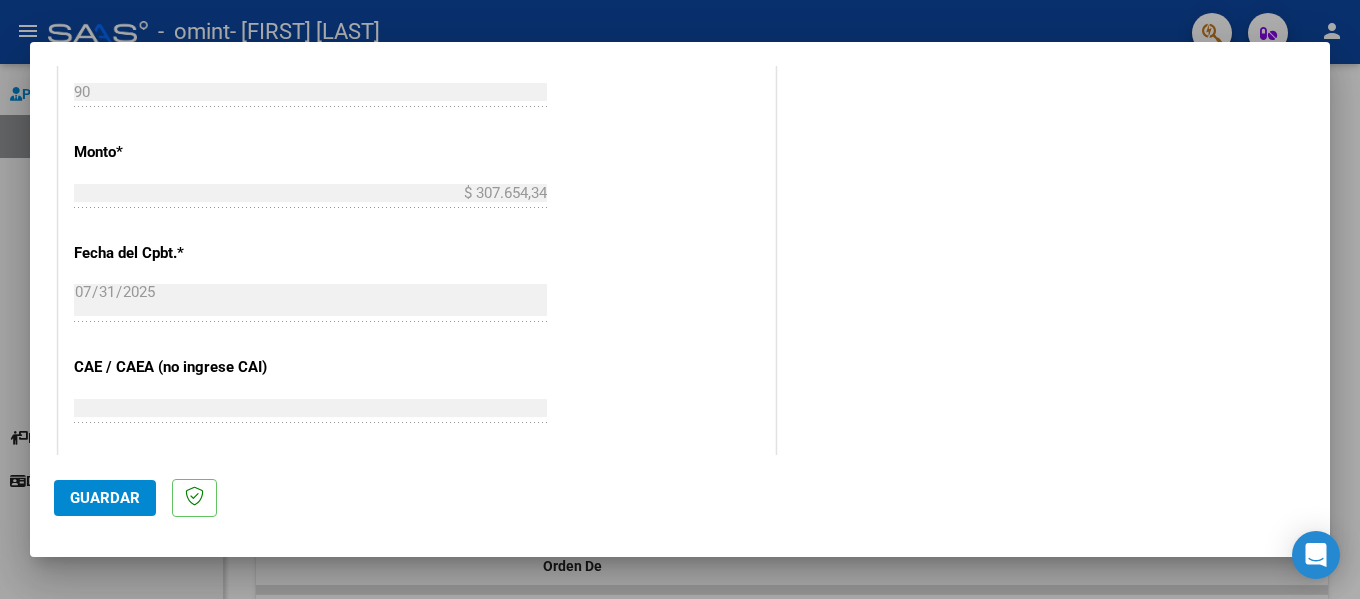 scroll, scrollTop: 964, scrollLeft: 0, axis: vertical 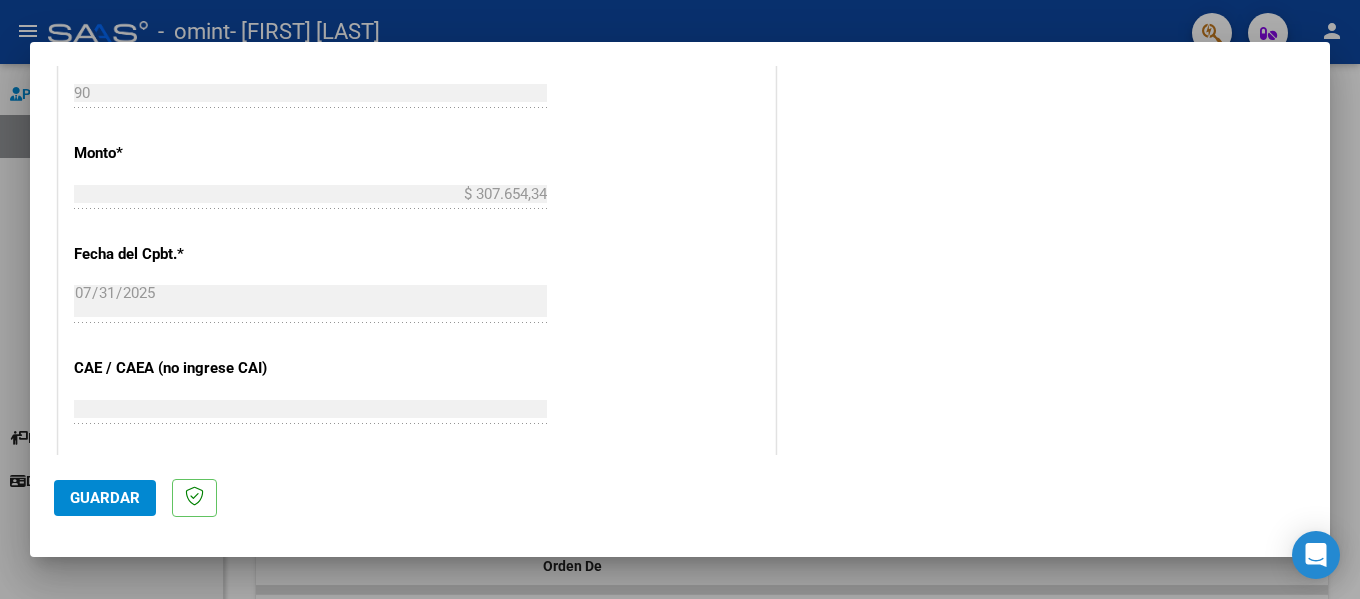 click on "Guardar" 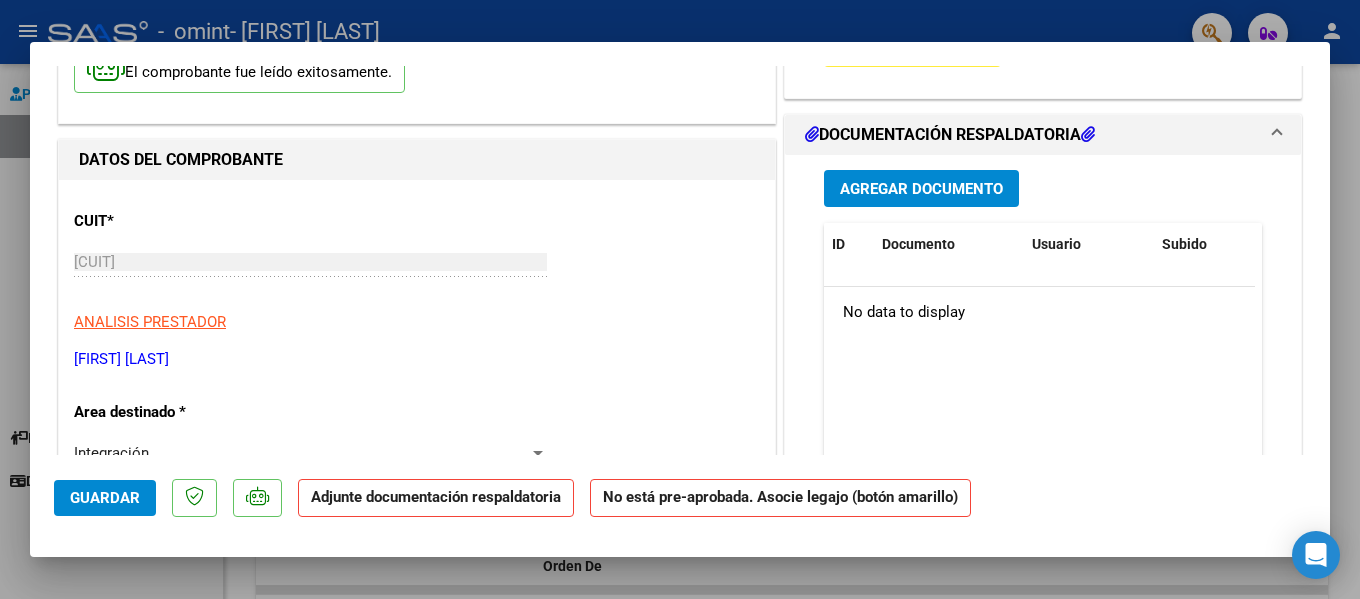 scroll, scrollTop: 200, scrollLeft: 0, axis: vertical 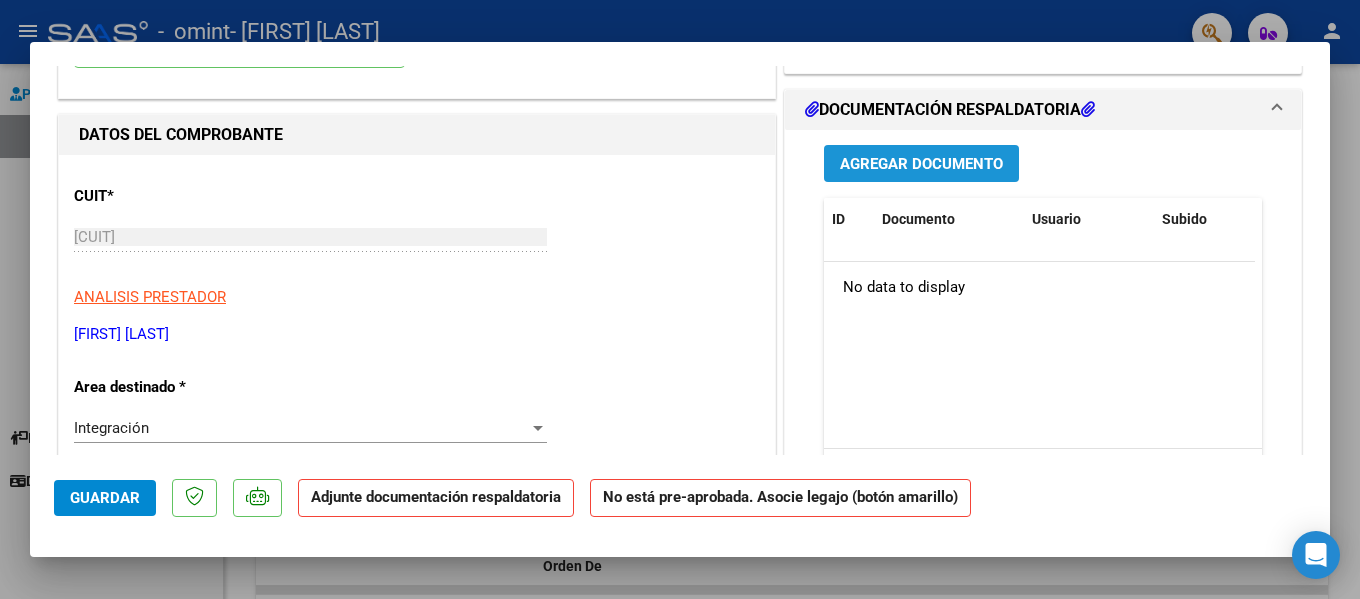 click on "Agregar Documento" at bounding box center (921, 164) 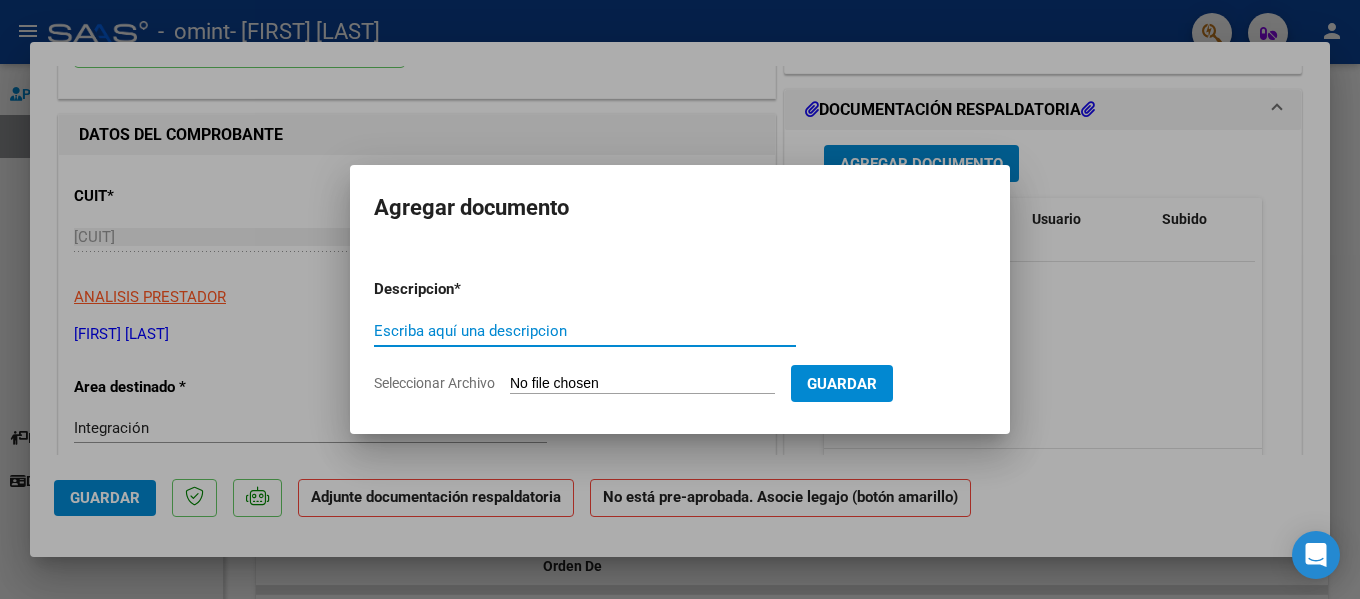 click on "Escriba aquí una descripcion" at bounding box center (585, 331) 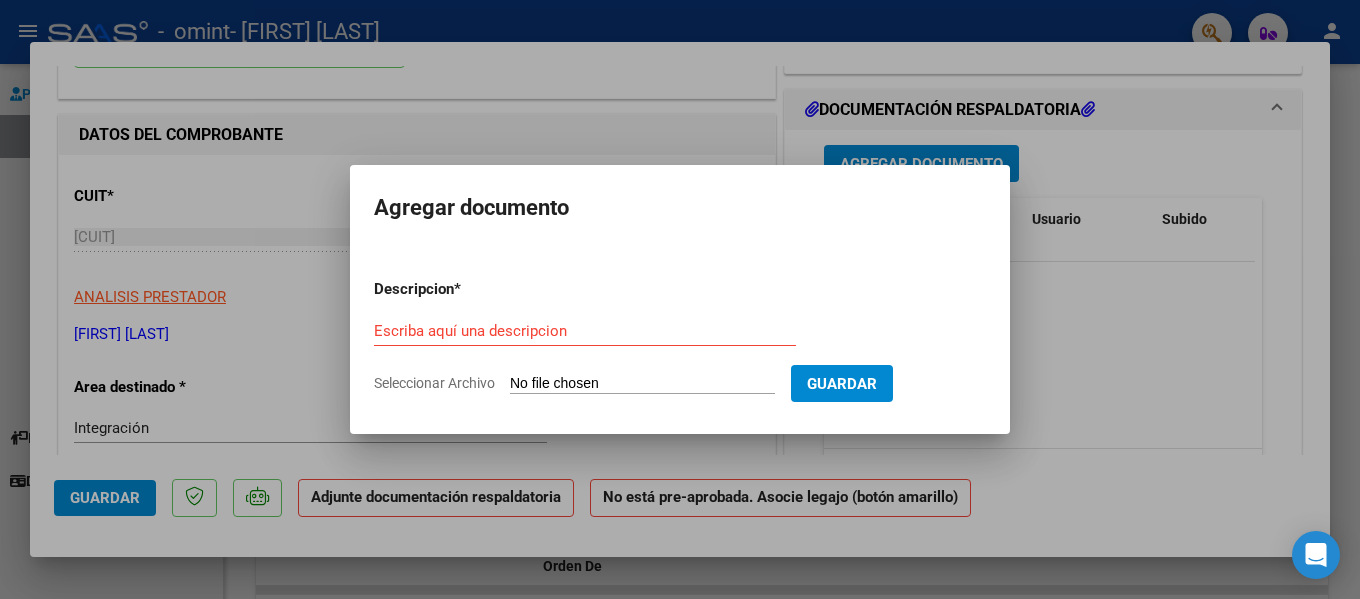 click on "Seleccionar Archivo" 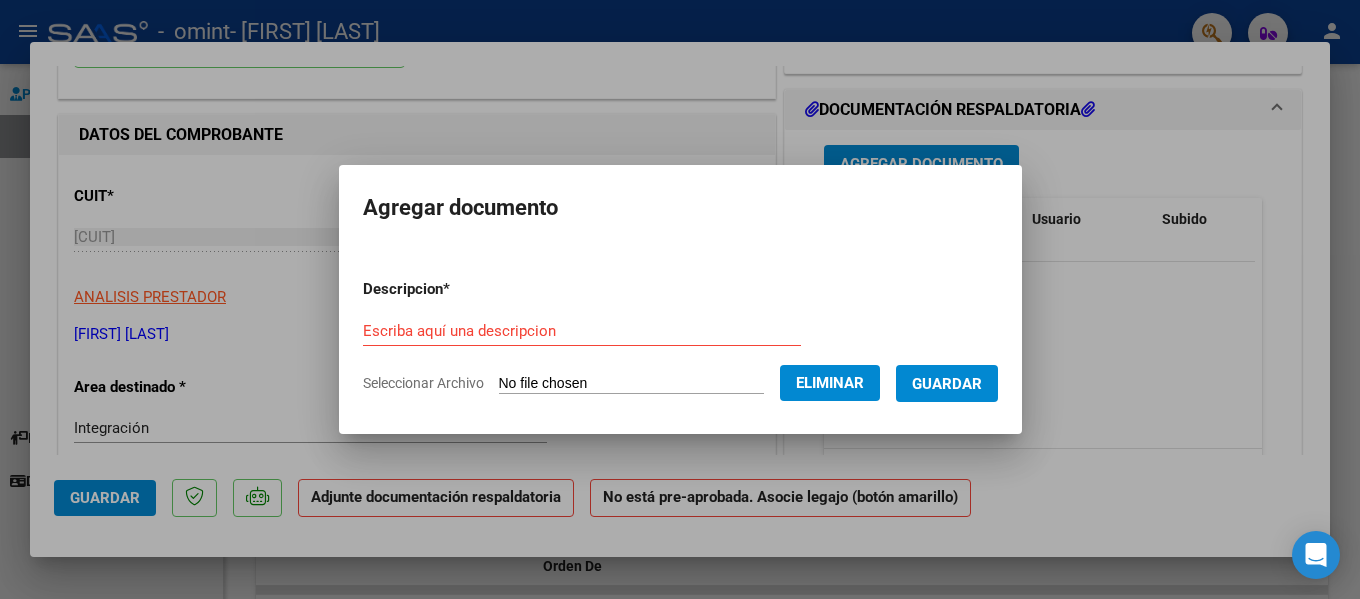 click on "Escriba aquí una descripcion" at bounding box center (582, 331) 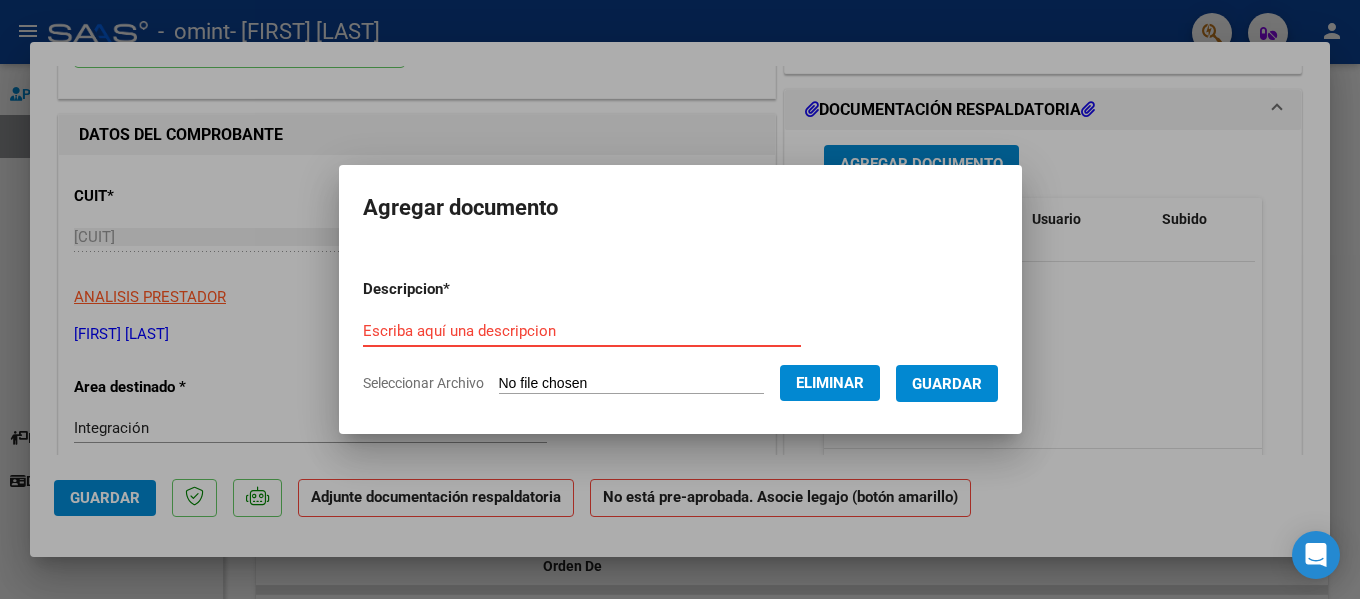 click on "Escriba aquí una descripcion" at bounding box center [582, 331] 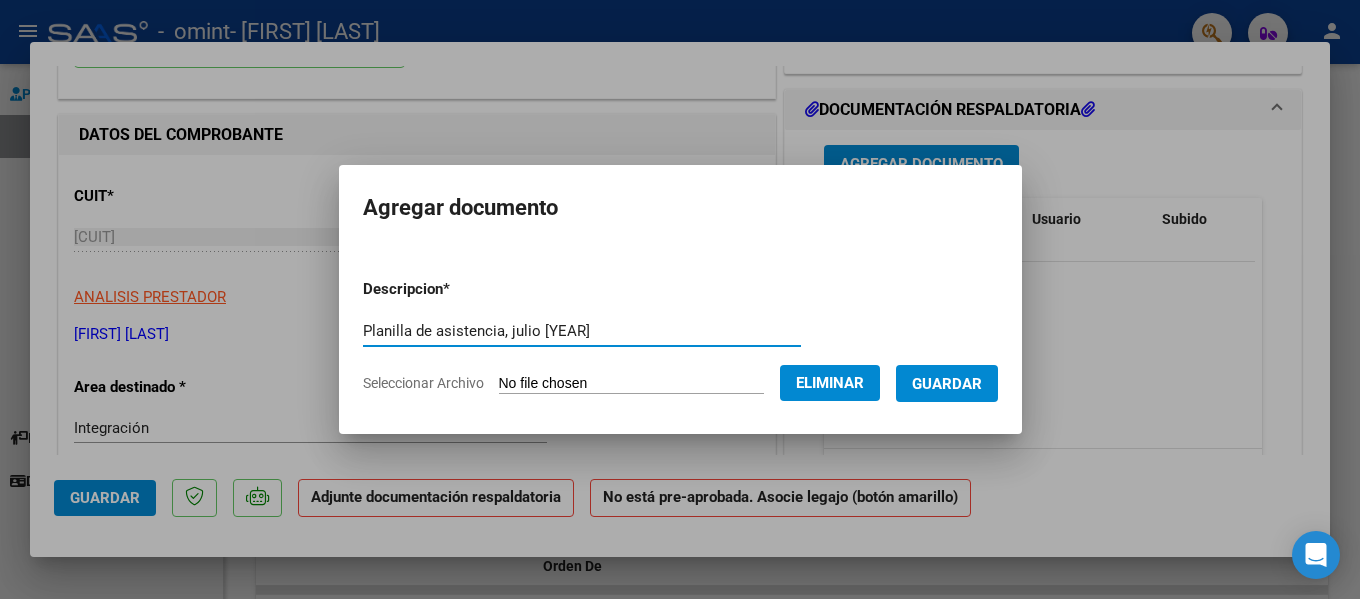 type on "Planilla de asistencia, julio [YEAR]" 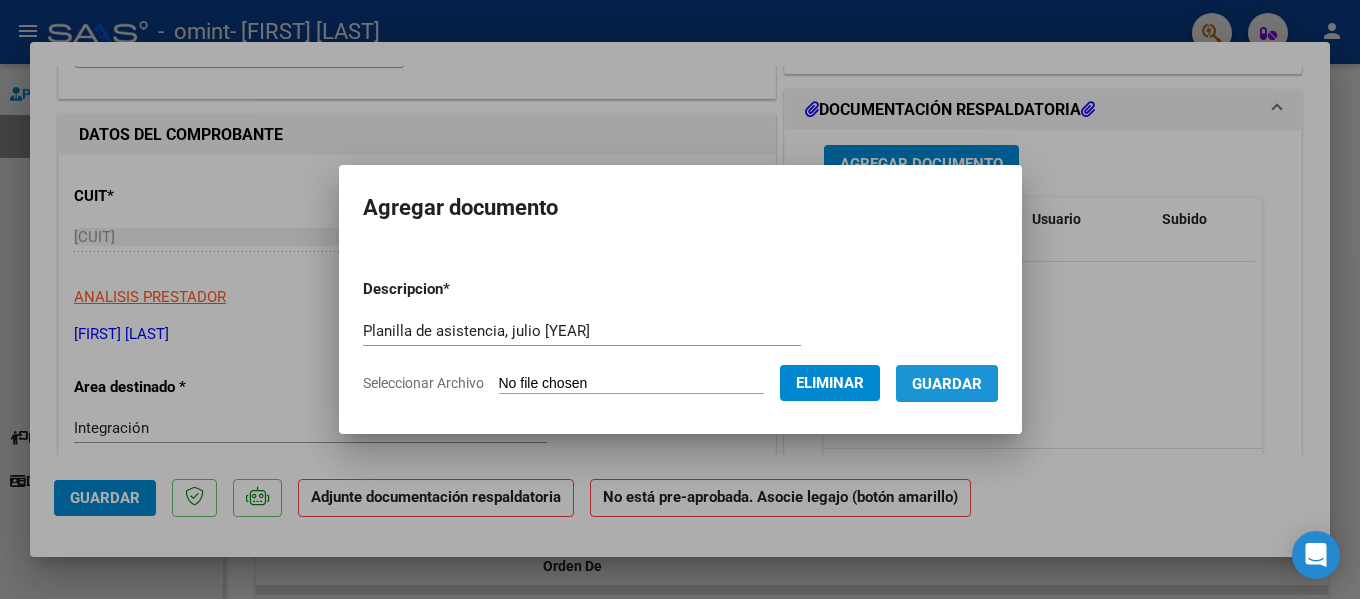 click on "Guardar" at bounding box center [947, 383] 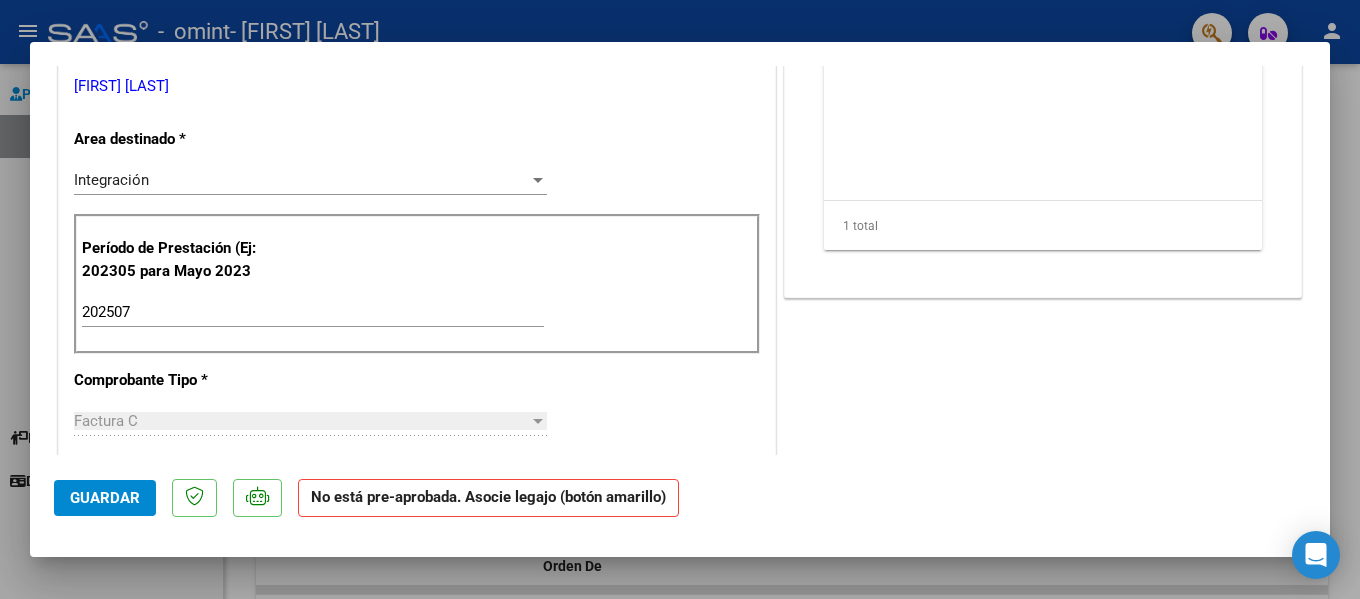 scroll, scrollTop: 0, scrollLeft: 0, axis: both 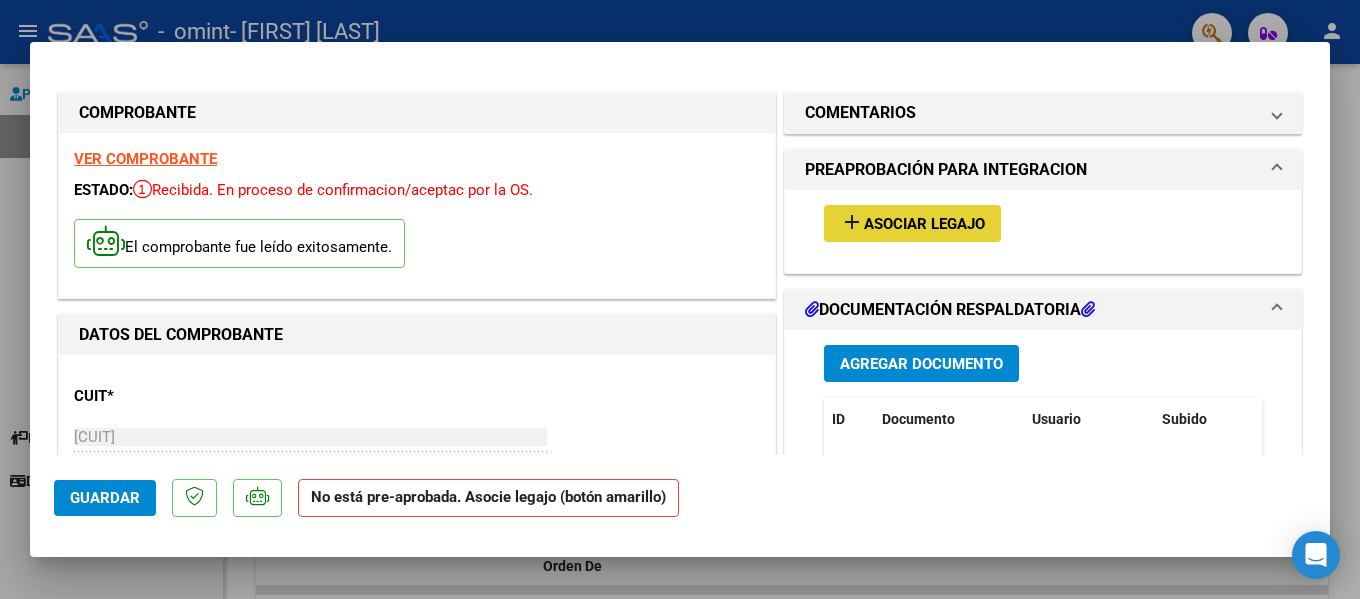 click on "Asociar Legajo" at bounding box center [924, 224] 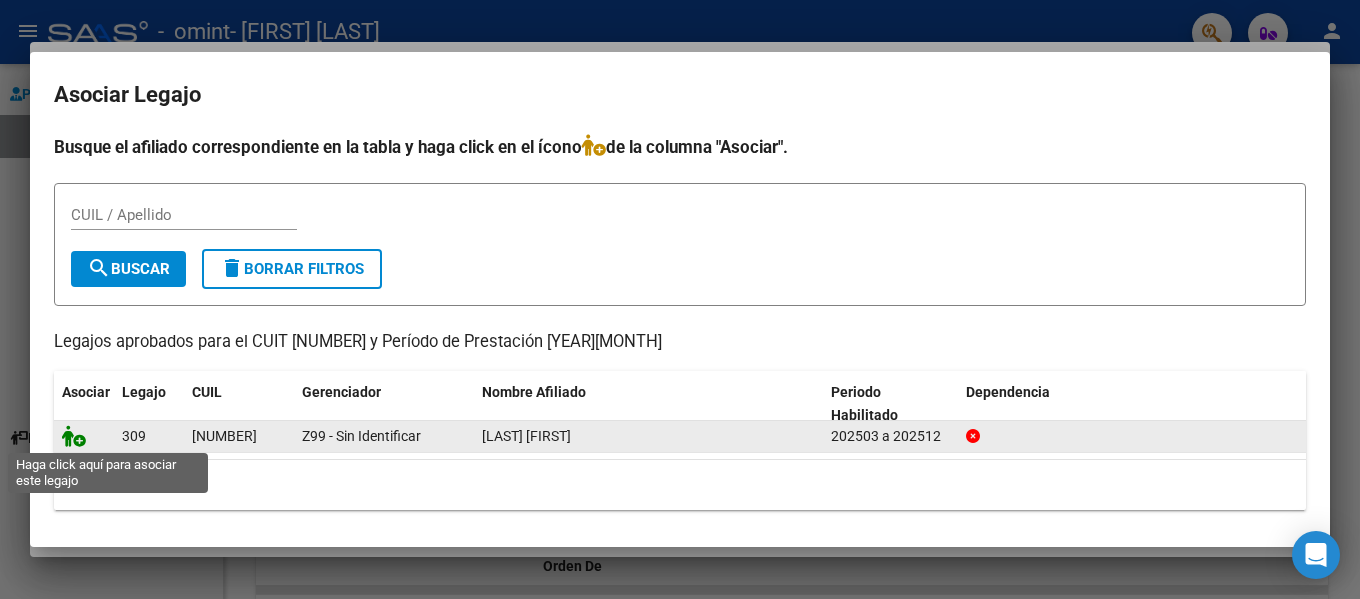 click 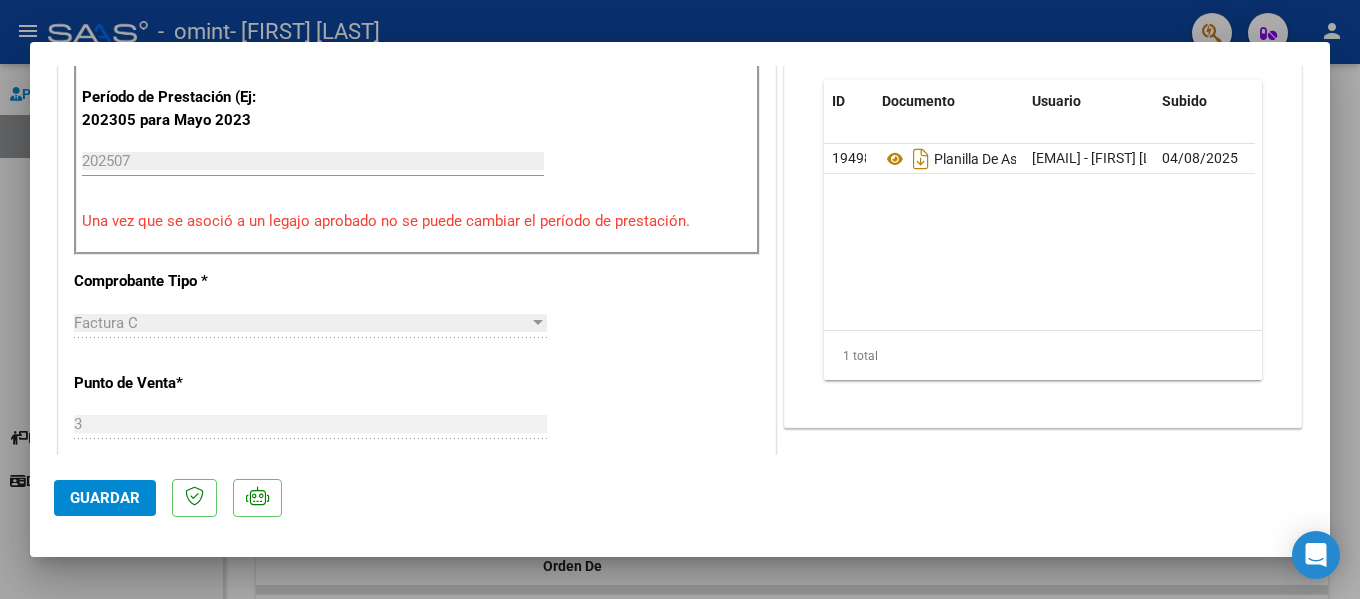 scroll, scrollTop: 600, scrollLeft: 0, axis: vertical 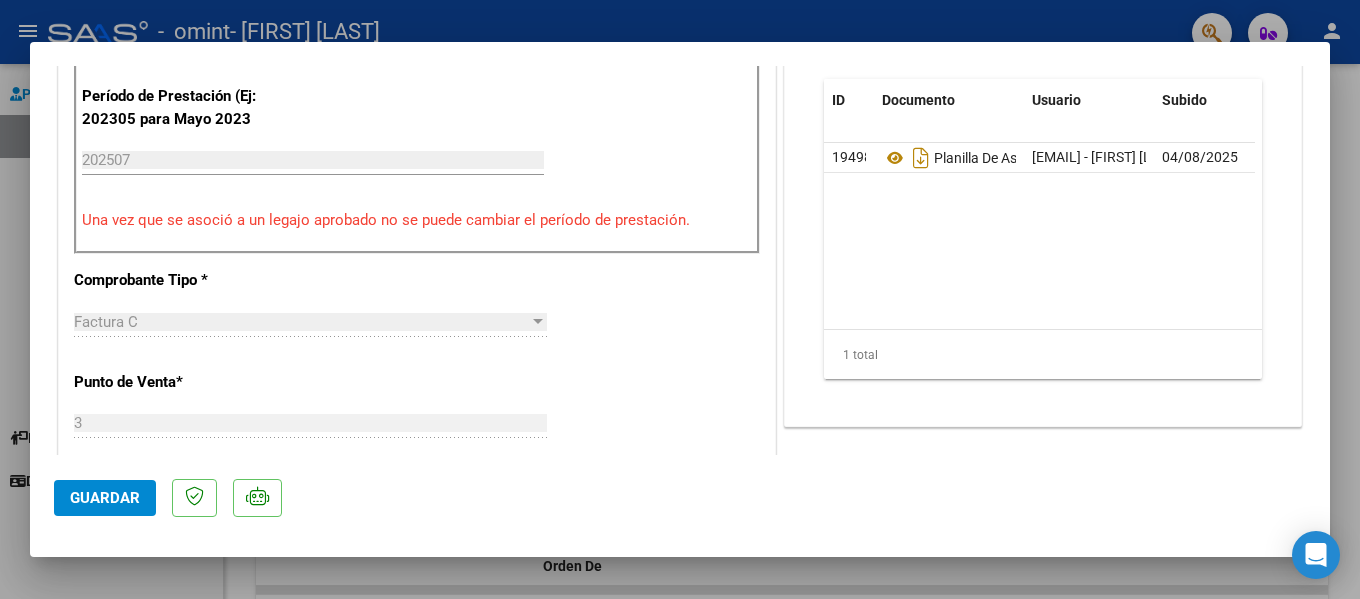 click on "Guardar" 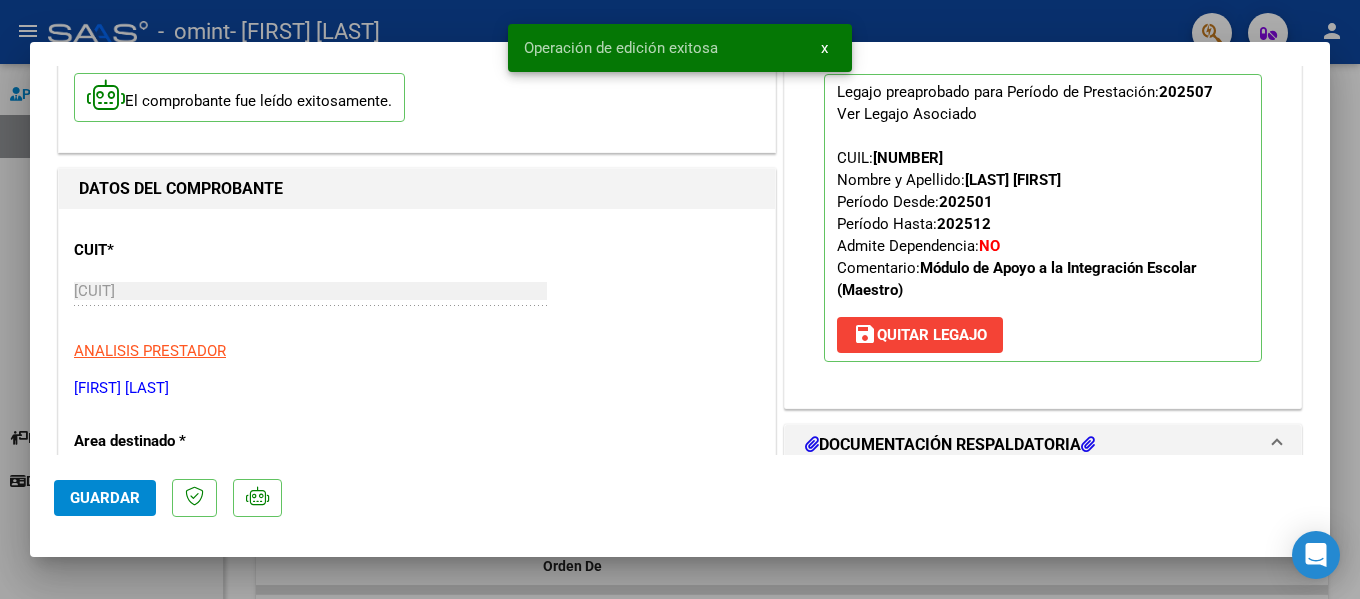 scroll, scrollTop: 0, scrollLeft: 0, axis: both 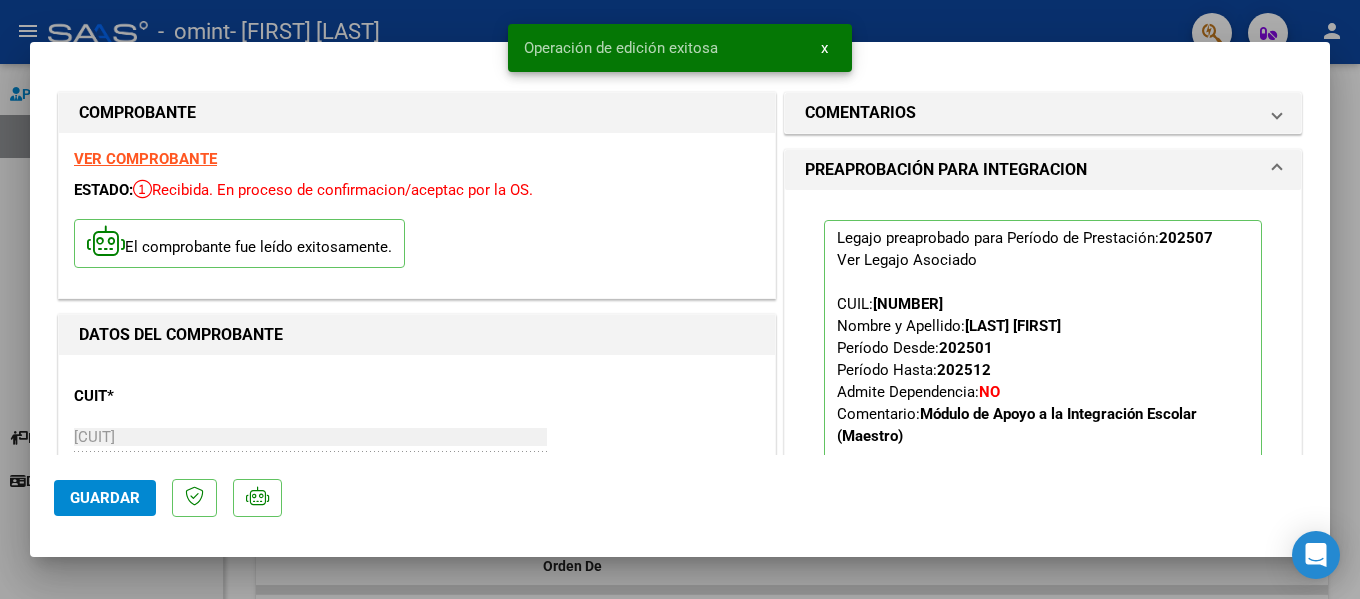 click on "PREAPROBACIÓN PARA INTEGRACION" at bounding box center (1039, 170) 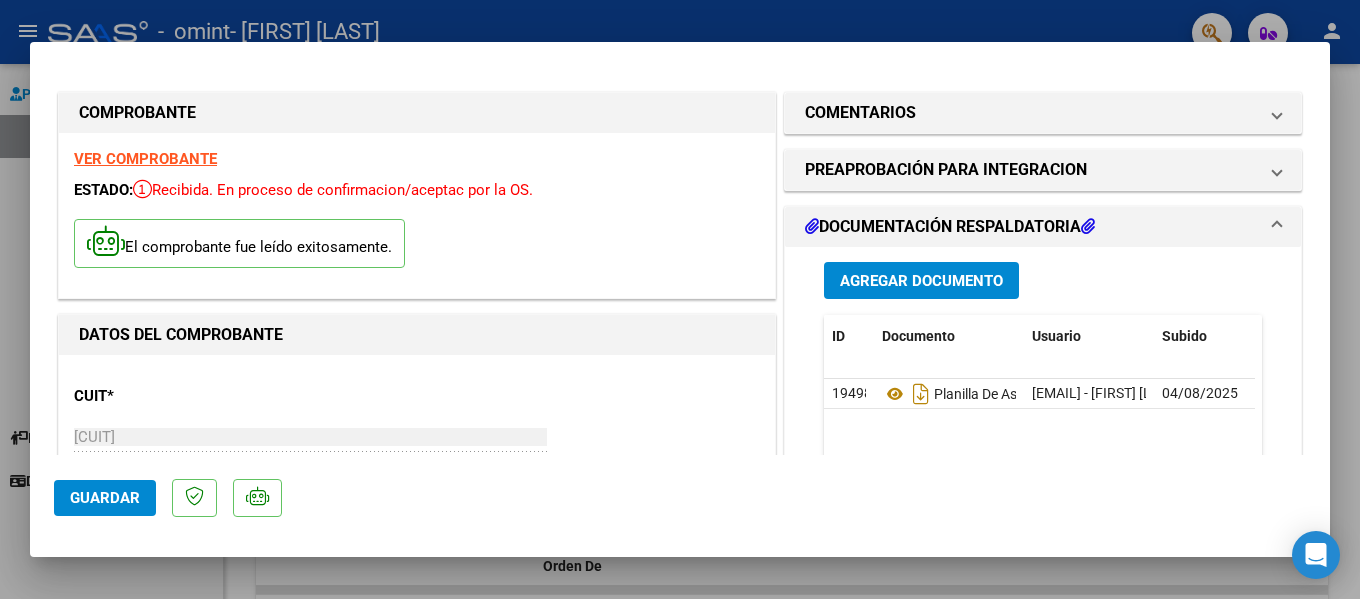 click at bounding box center (1277, 227) 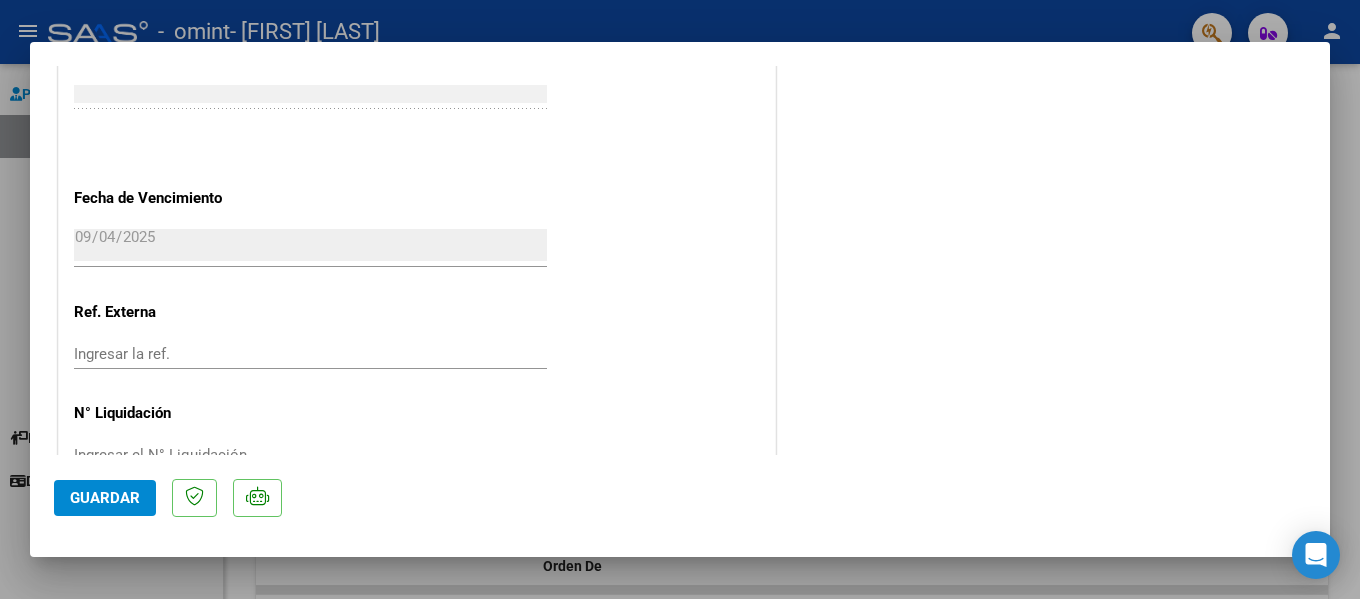 scroll, scrollTop: 1301, scrollLeft: 0, axis: vertical 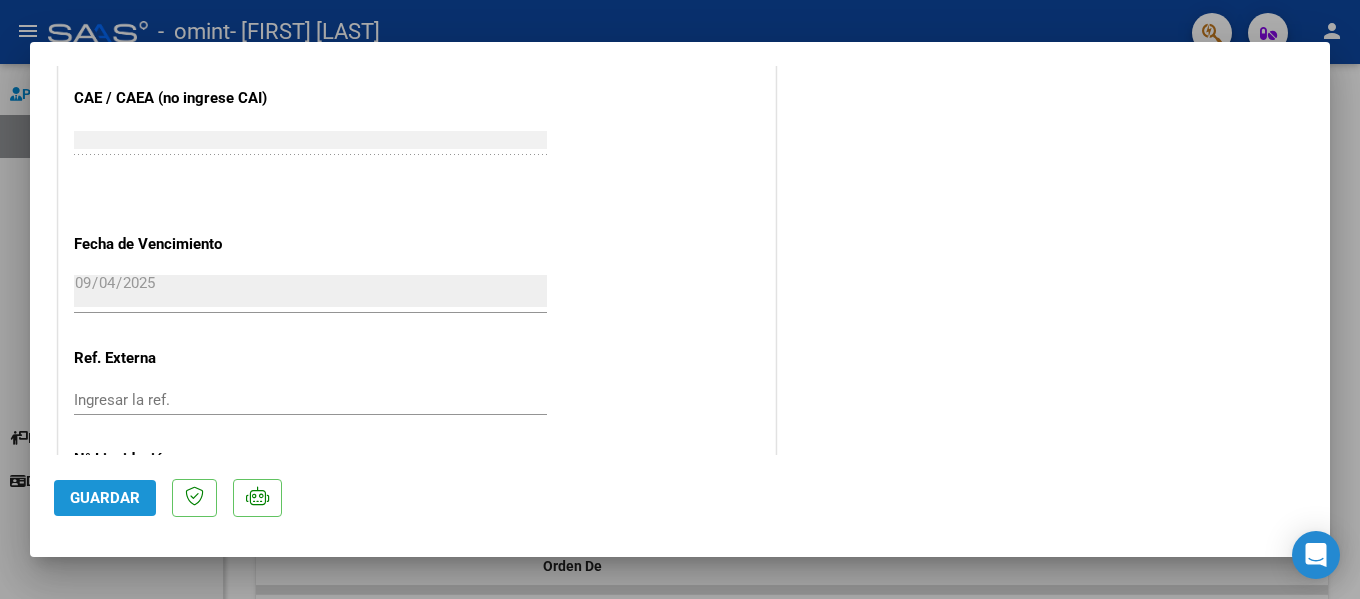 click on "Guardar" 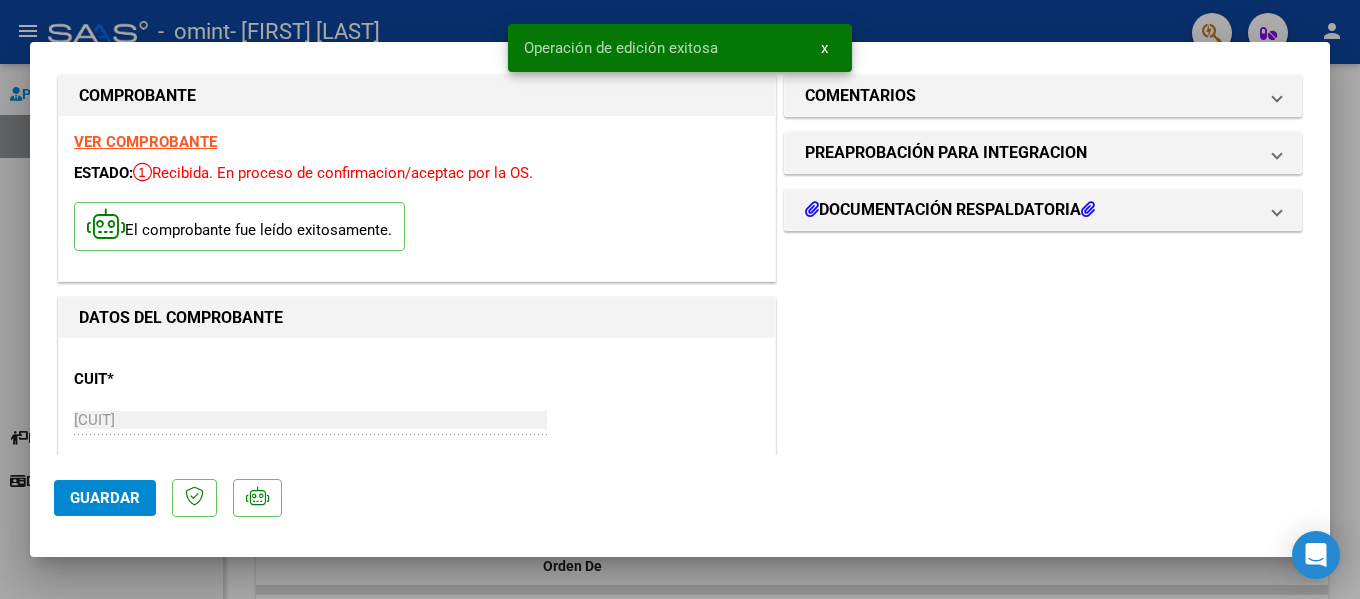 scroll, scrollTop: 0, scrollLeft: 0, axis: both 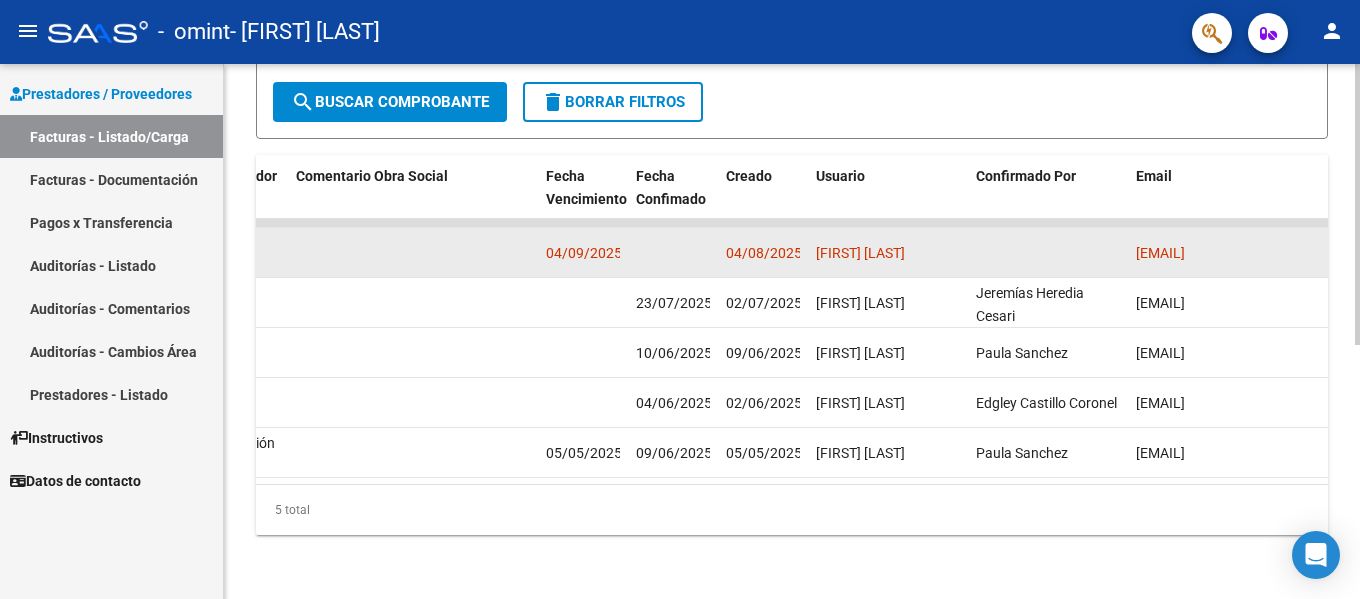 click on "04/09/2025" 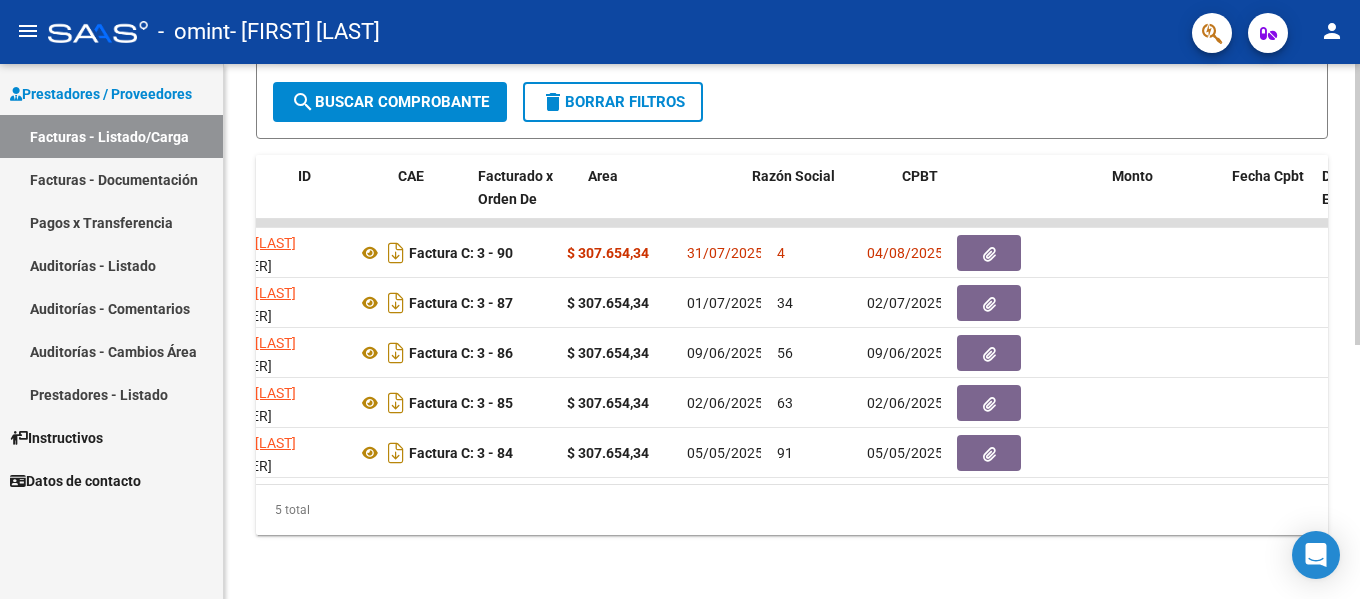 scroll, scrollTop: 0, scrollLeft: 0, axis: both 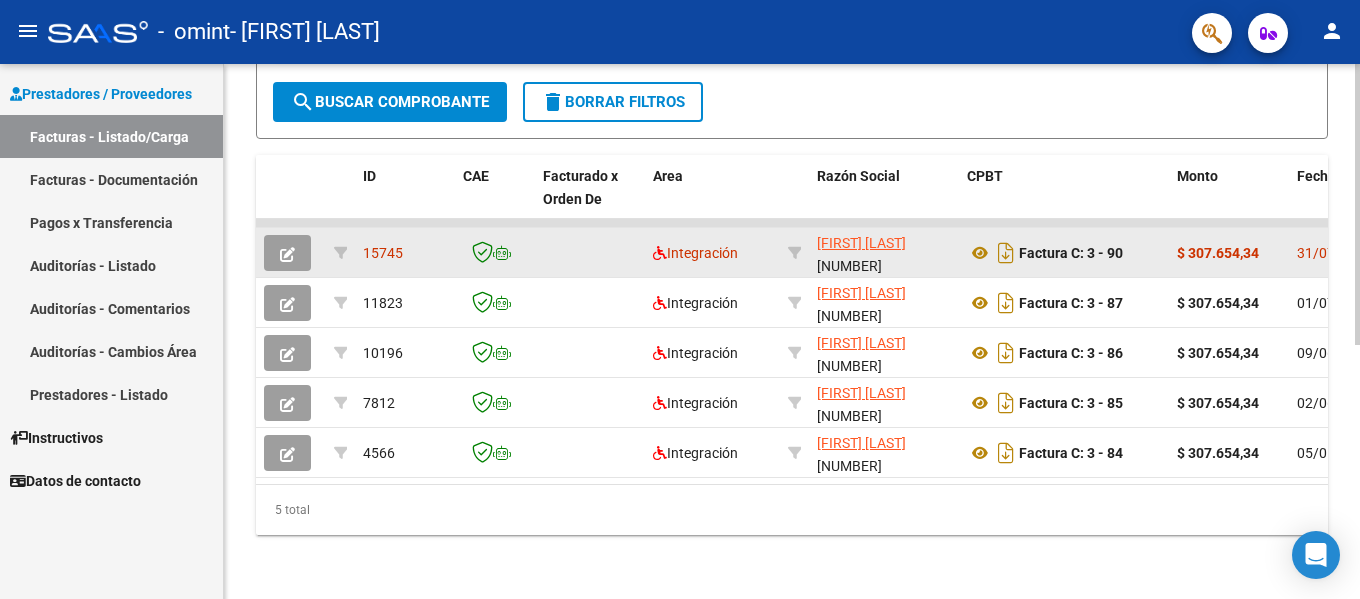 click 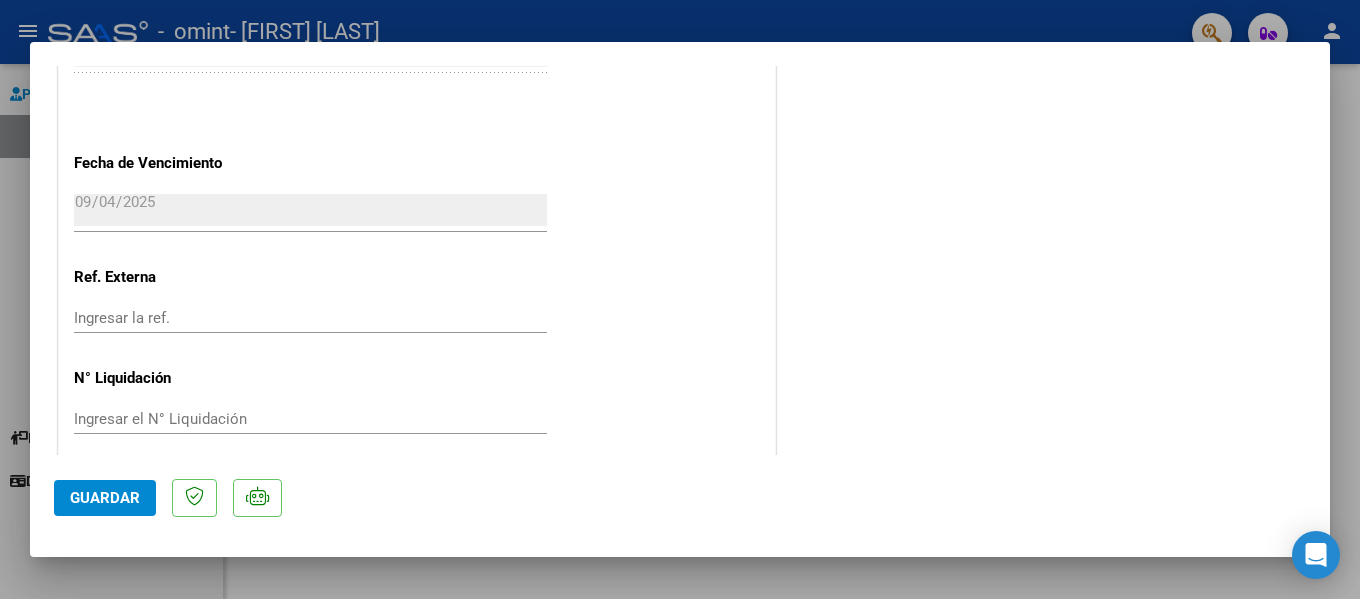 scroll, scrollTop: 1327, scrollLeft: 0, axis: vertical 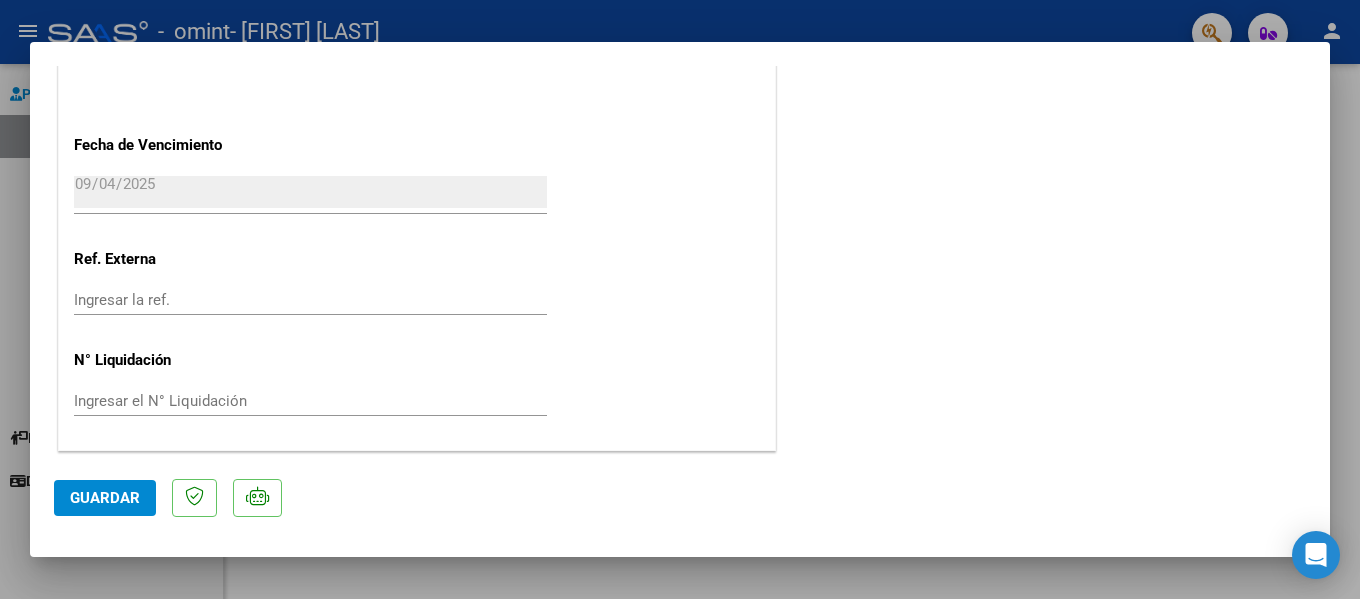 click on "2025-09-04" at bounding box center (310, 192) 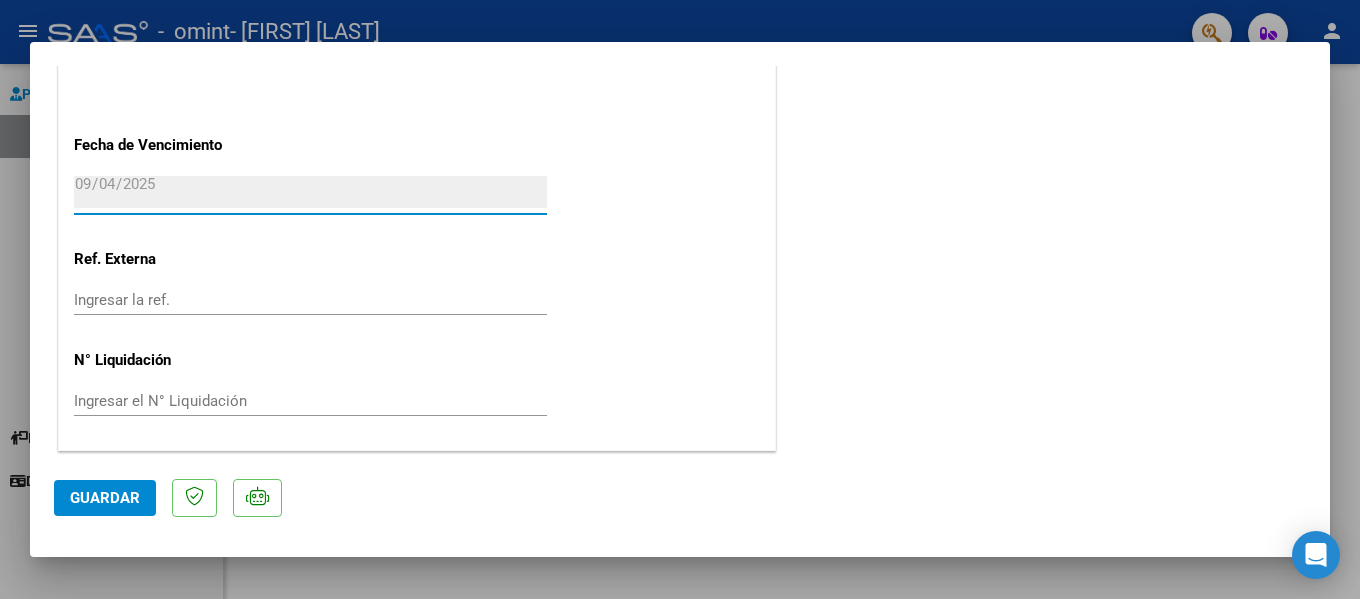 click on "2025-09-04" at bounding box center (310, 192) 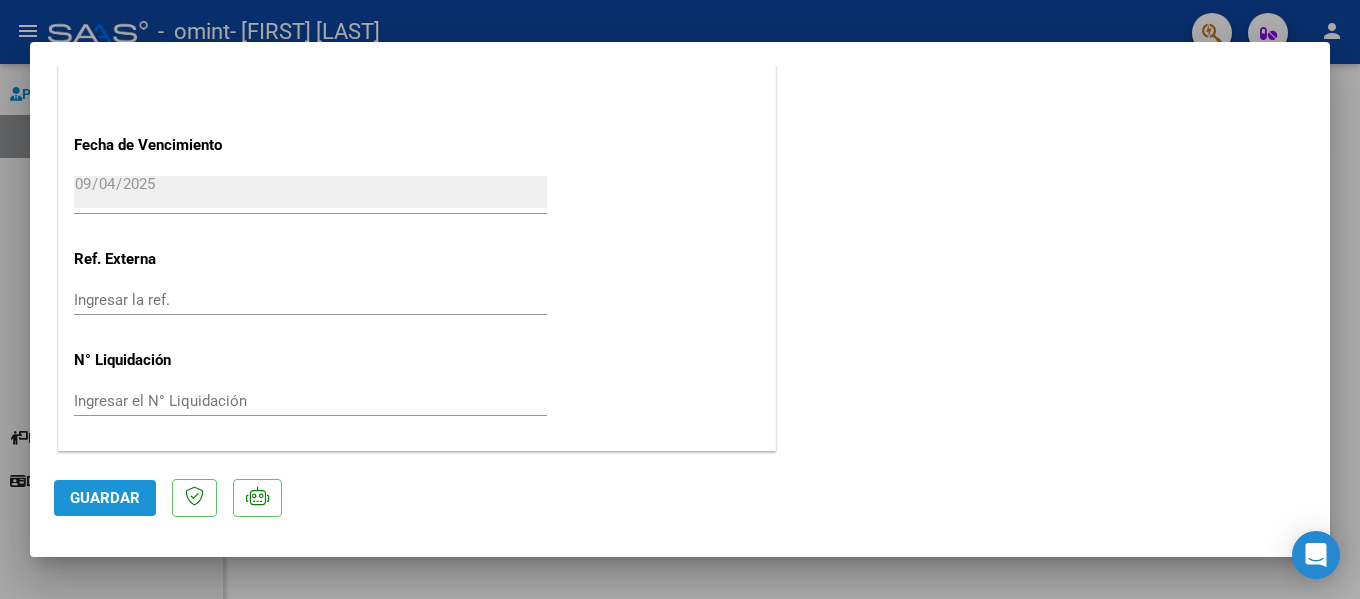 drag, startPoint x: 107, startPoint y: 491, endPoint x: 211, endPoint y: 451, distance: 111.42711 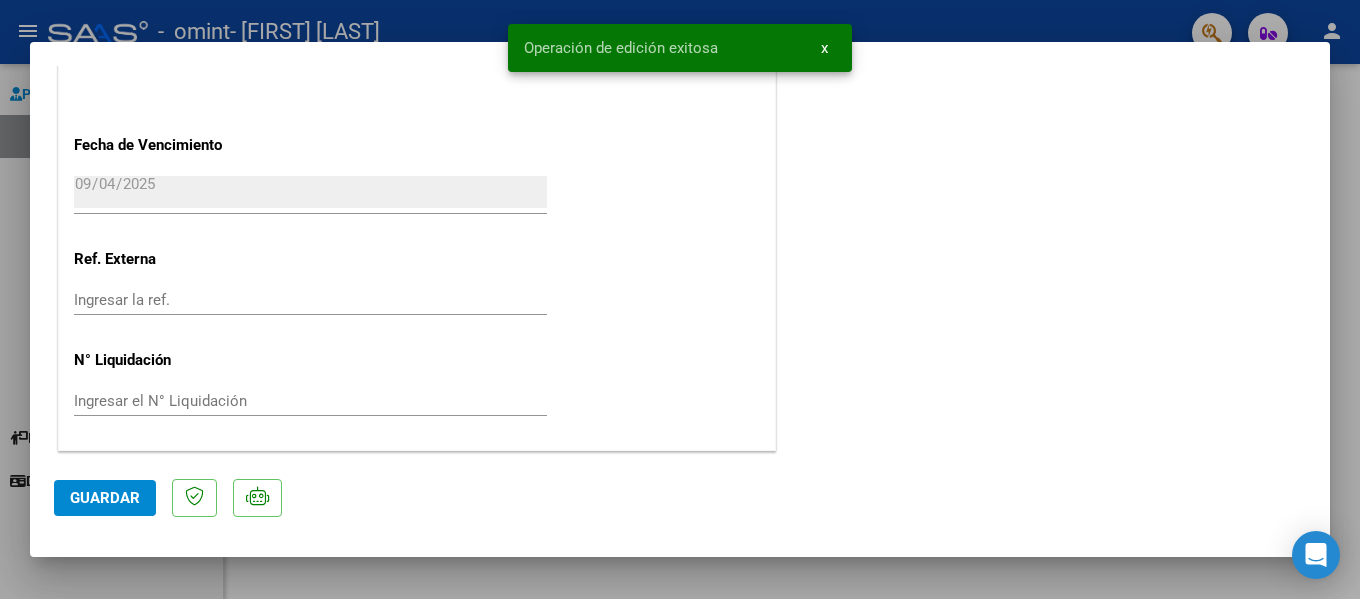 click on "x" at bounding box center [824, 48] 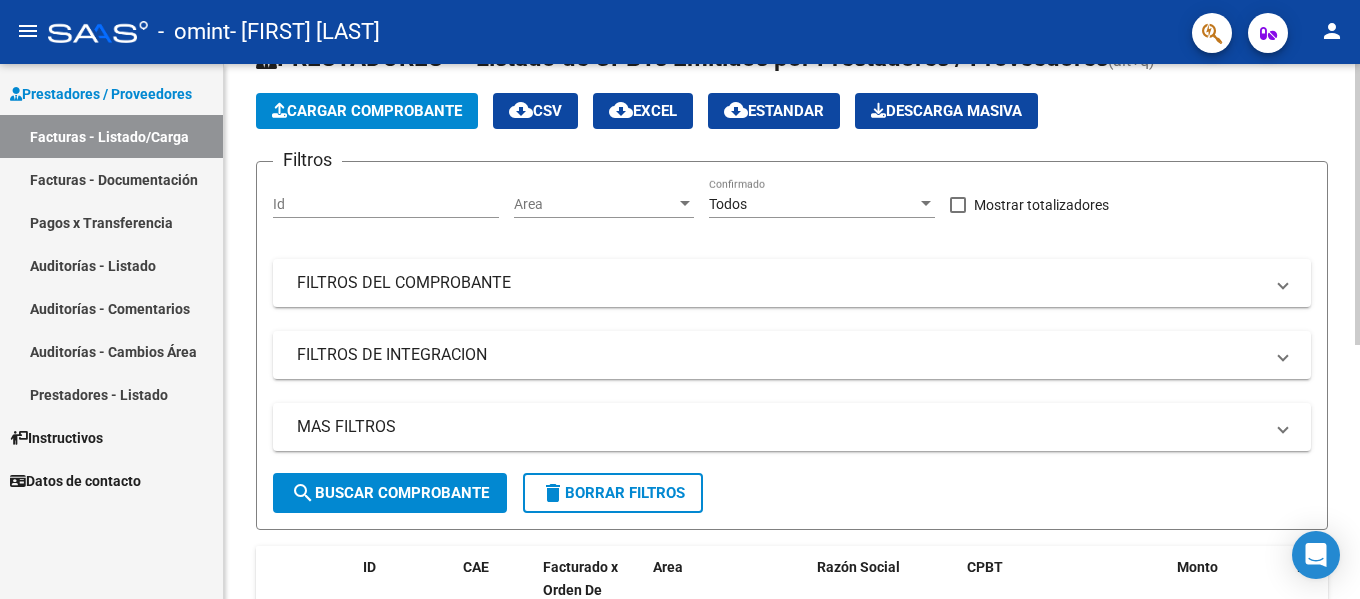 scroll, scrollTop: 0, scrollLeft: 0, axis: both 